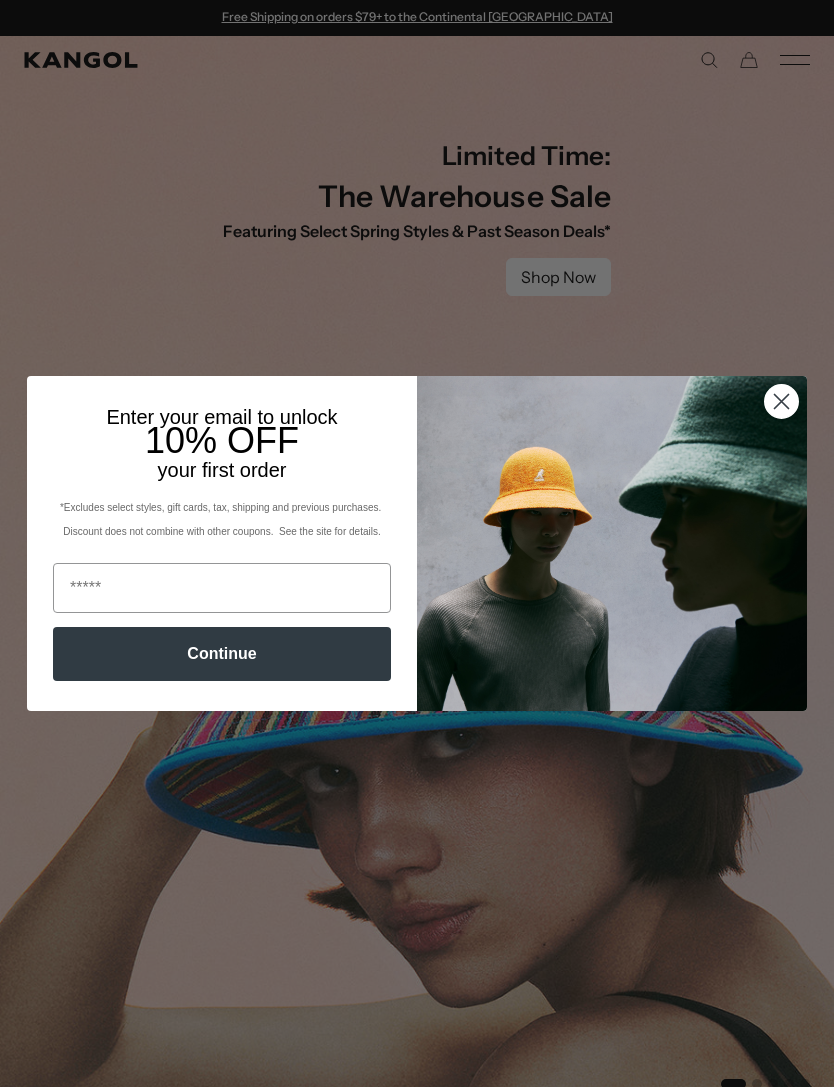 scroll, scrollTop: 0, scrollLeft: 0, axis: both 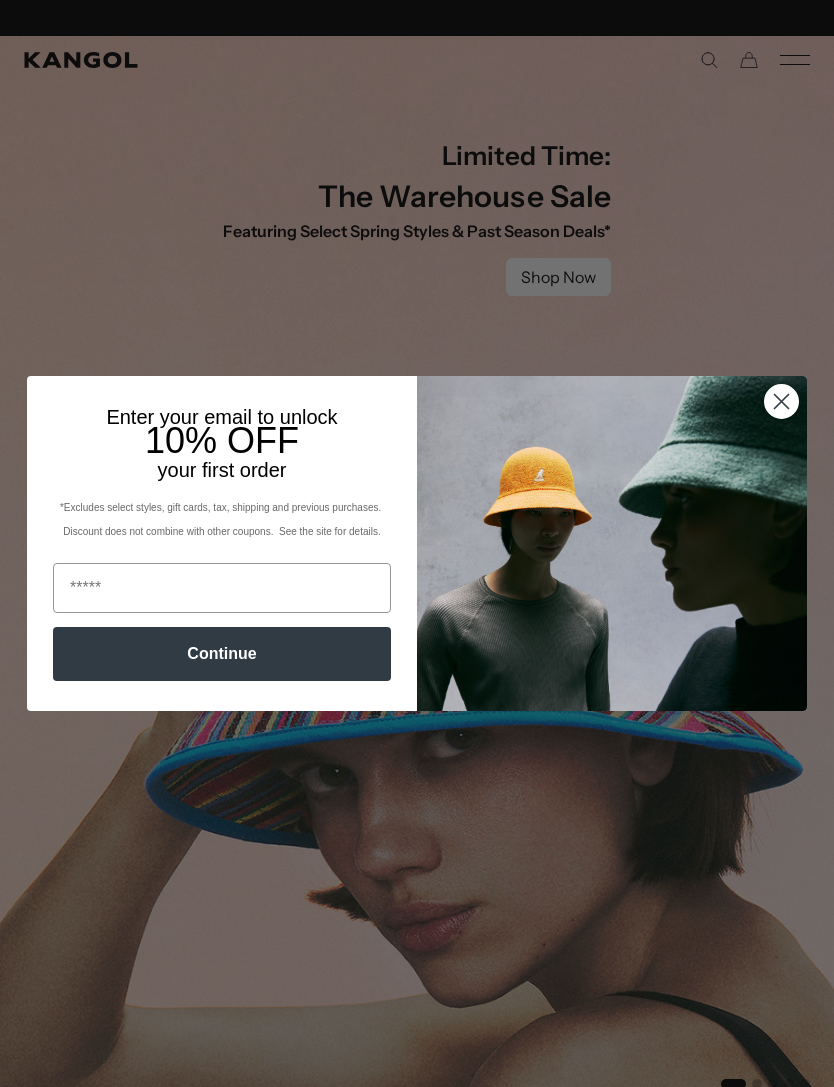 click 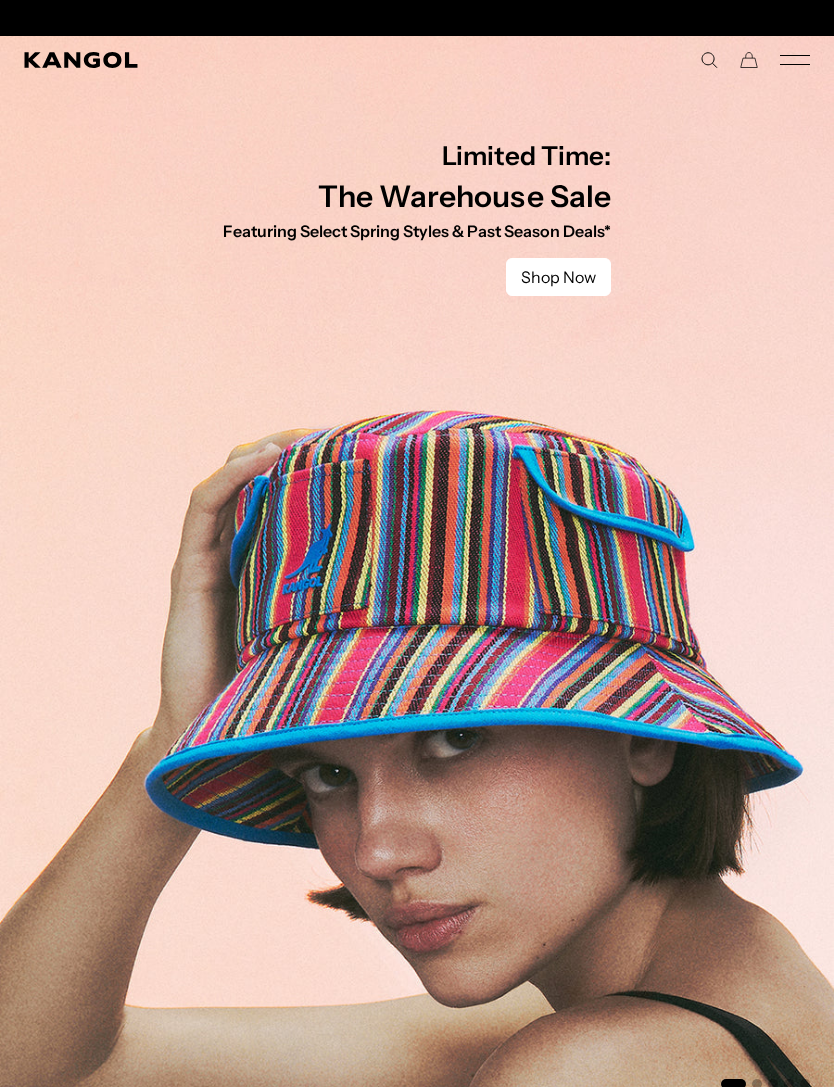 scroll, scrollTop: 0, scrollLeft: 412, axis: horizontal 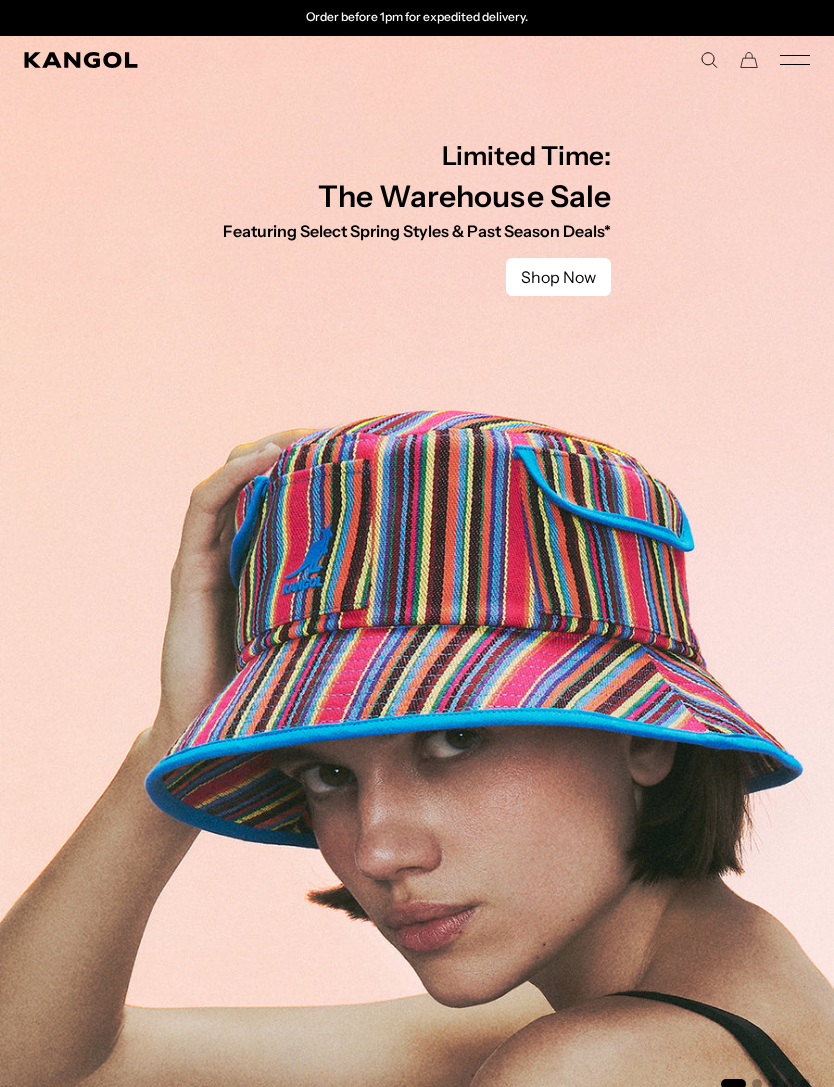 click 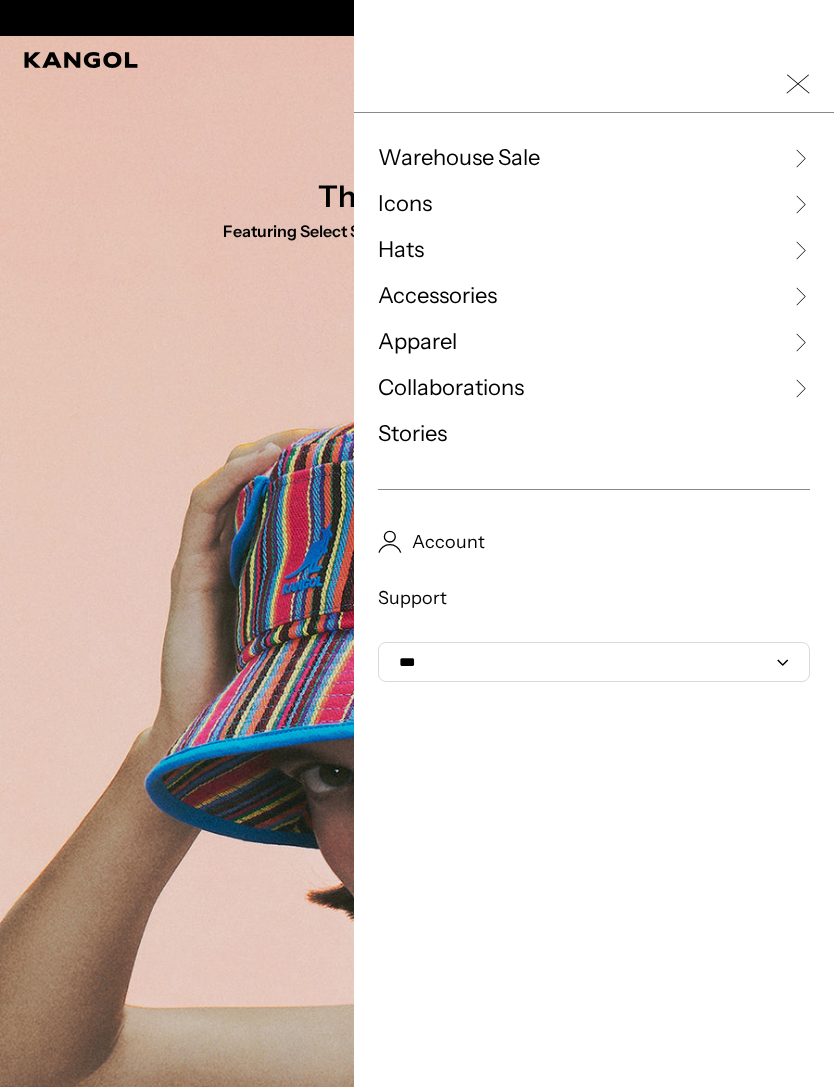 scroll, scrollTop: 0, scrollLeft: 0, axis: both 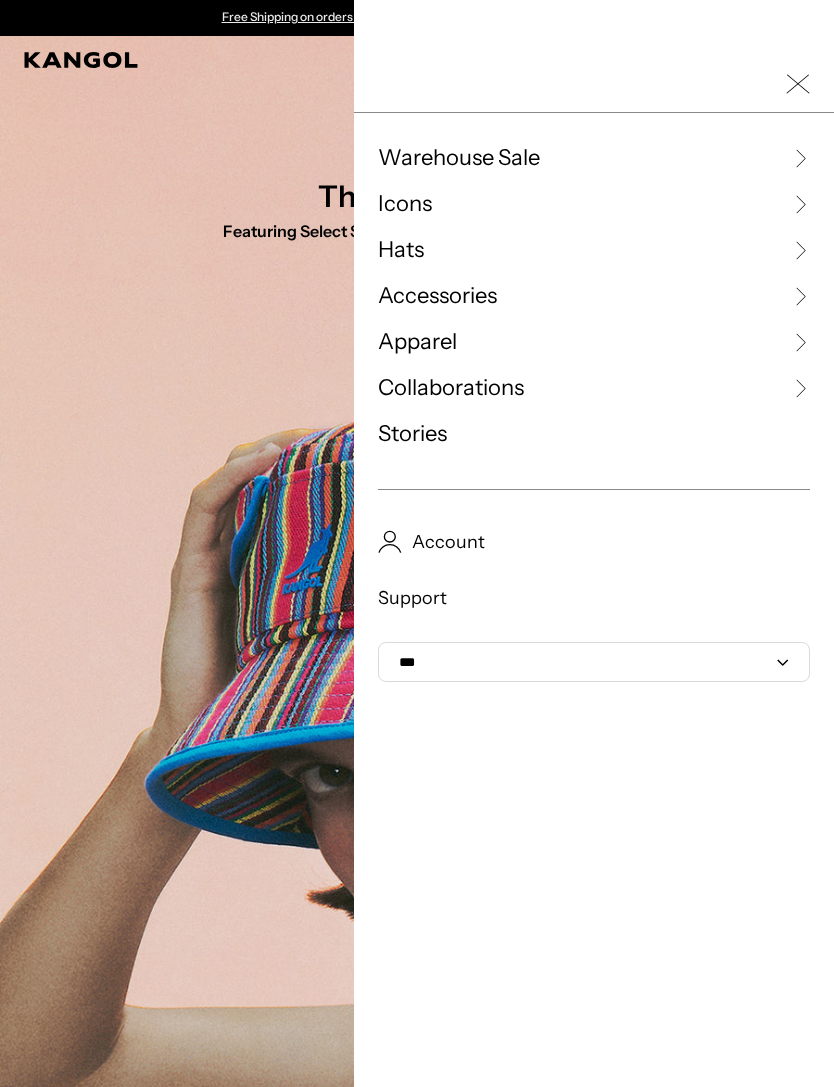 click 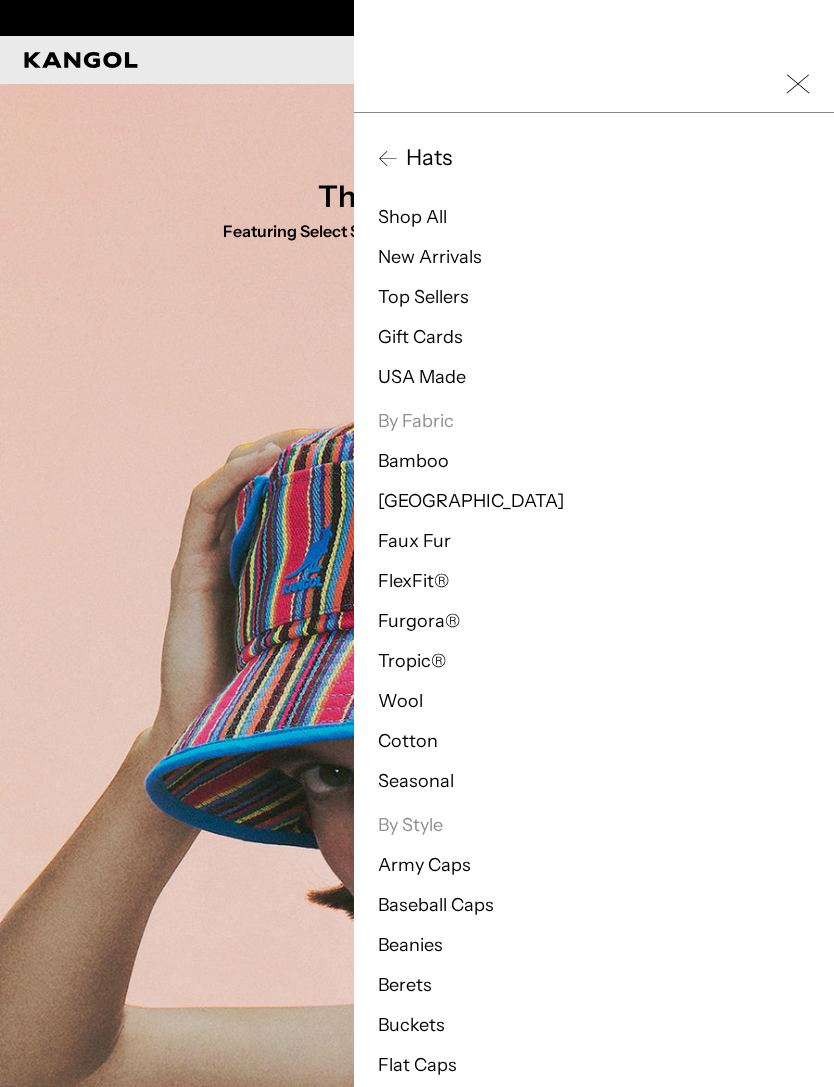 scroll, scrollTop: 0, scrollLeft: 412, axis: horizontal 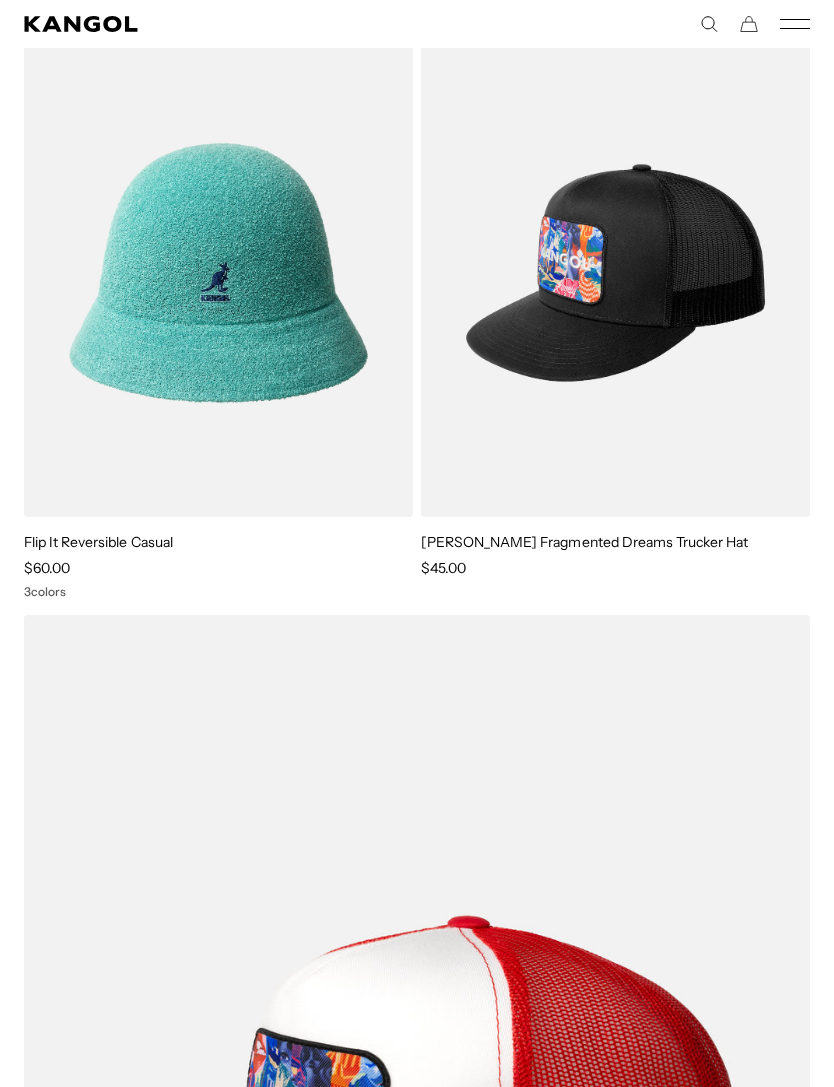 click at bounding box center (0, 0) 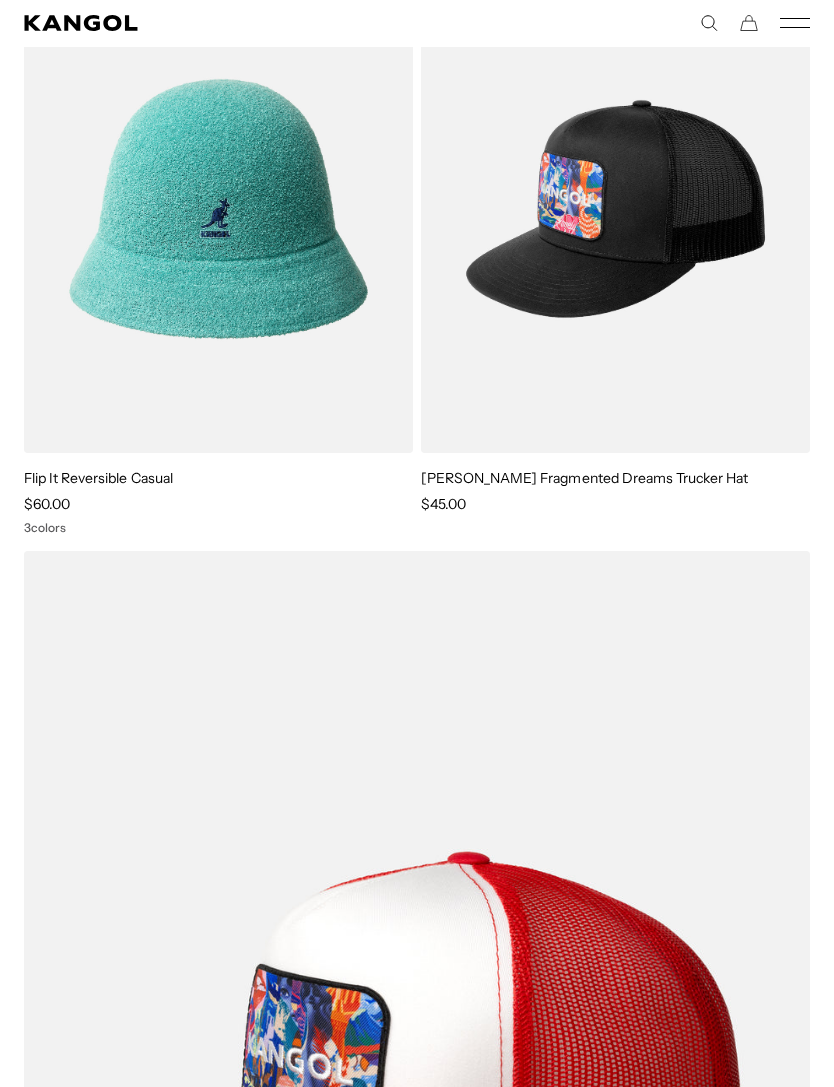 scroll, scrollTop: 0, scrollLeft: 0, axis: both 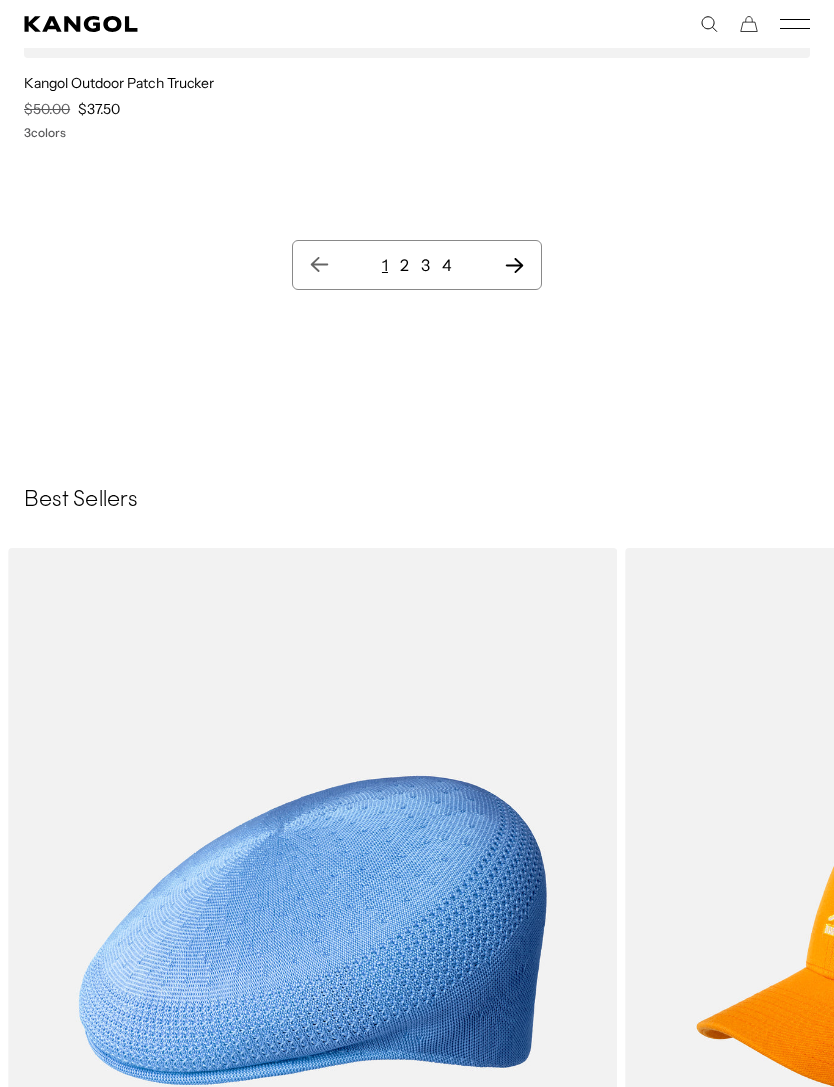 click on "1 2 3 4" at bounding box center (417, 265) 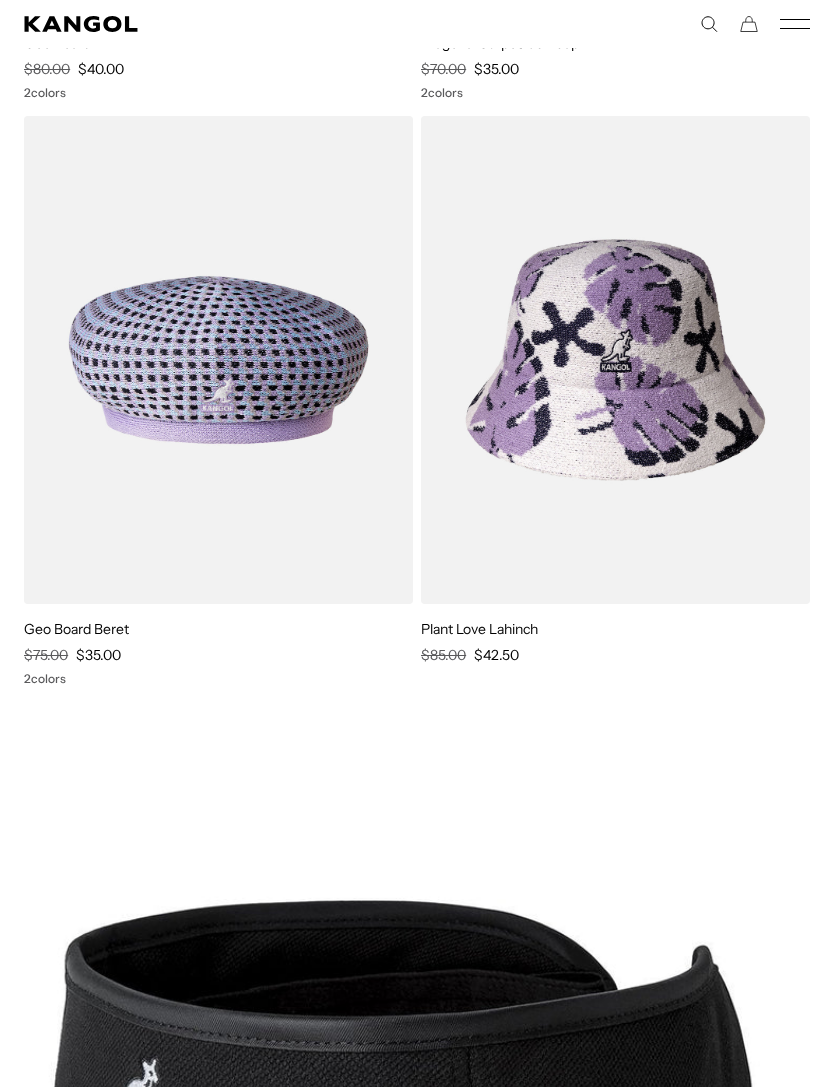 click at bounding box center (0, 0) 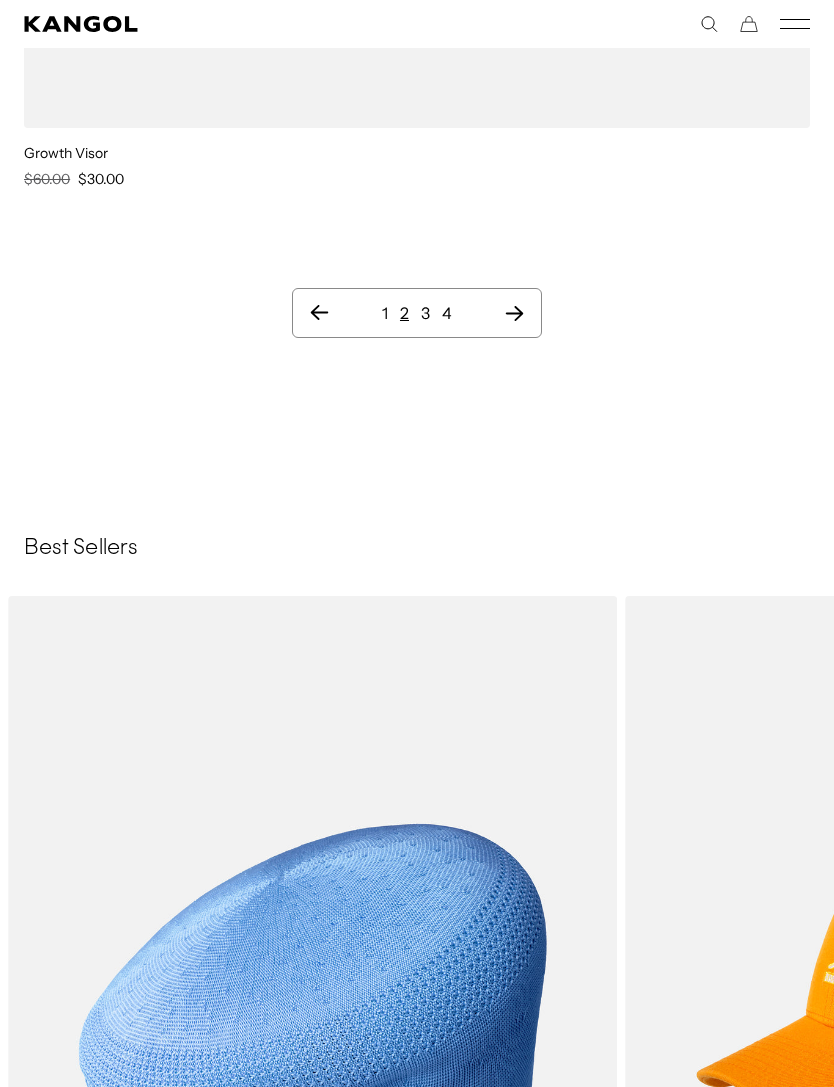 scroll, scrollTop: 0, scrollLeft: 0, axis: both 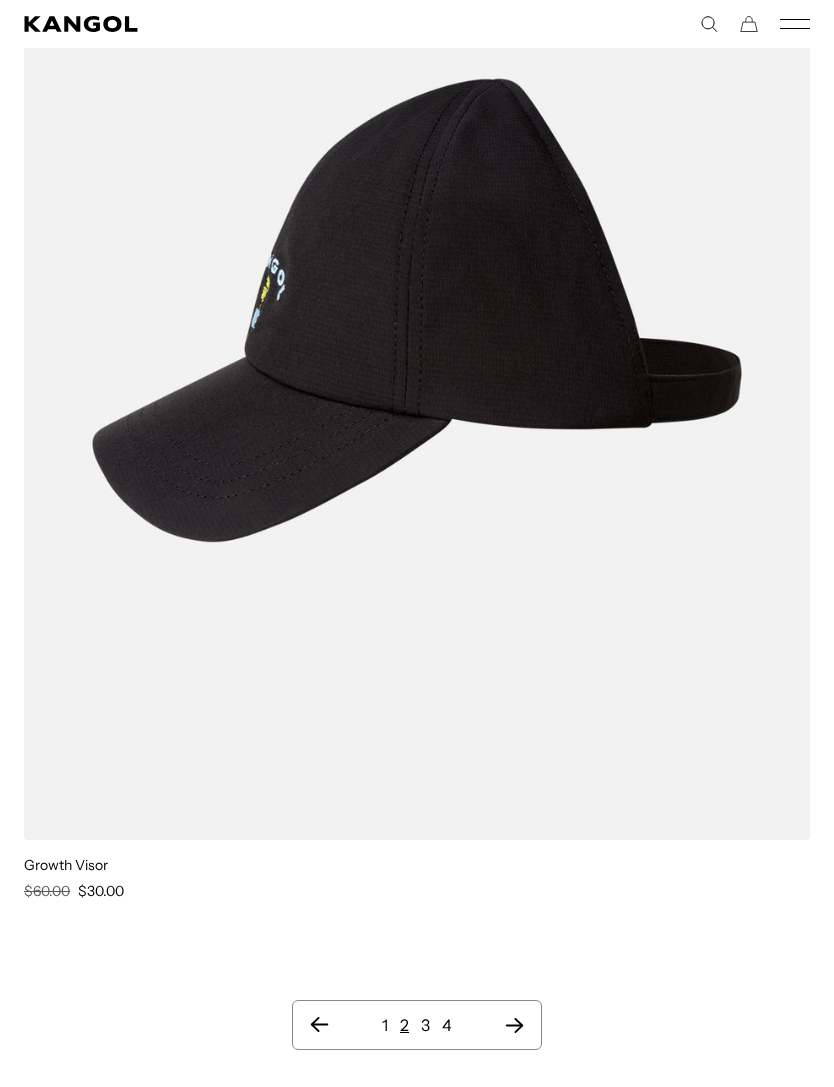 click 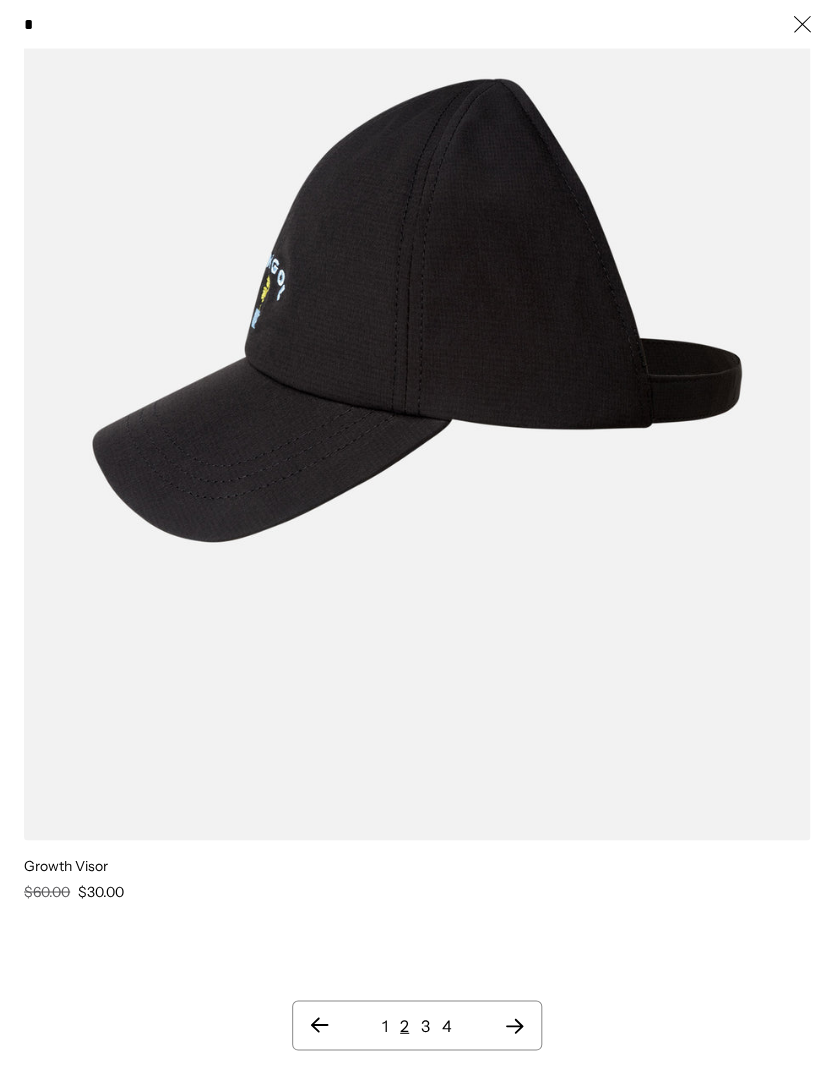 scroll, scrollTop: 0, scrollLeft: 0, axis: both 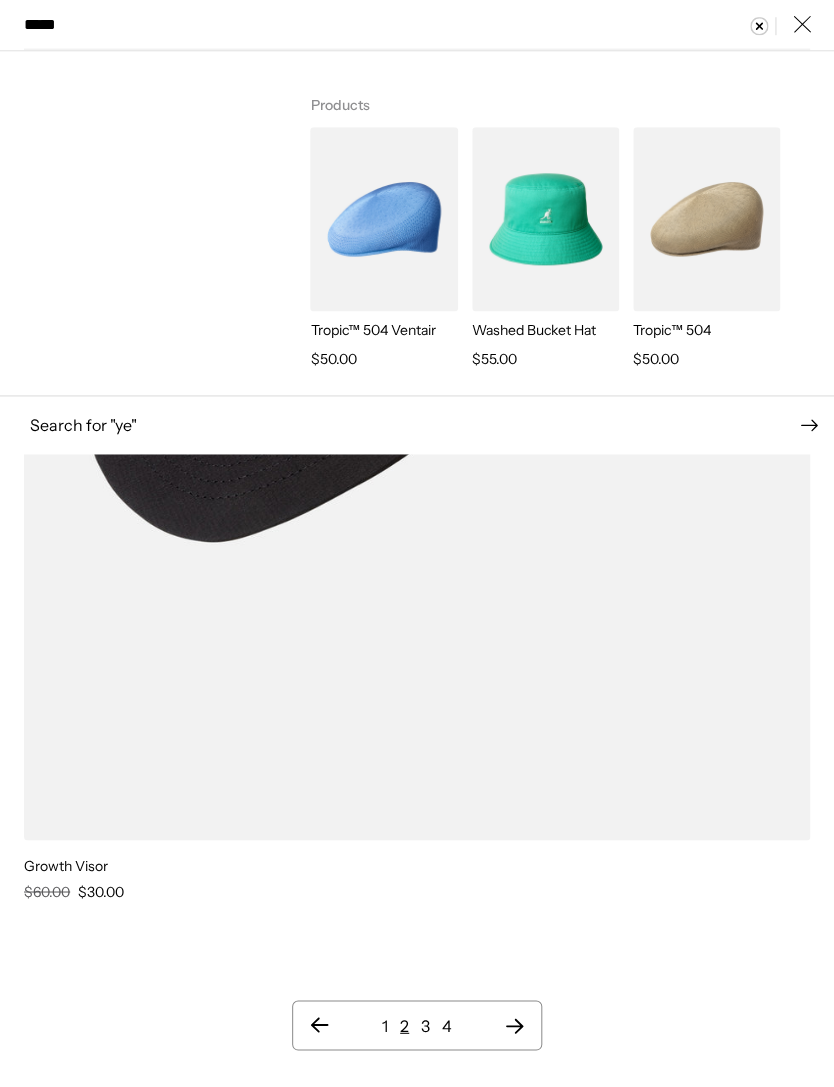 type on "******" 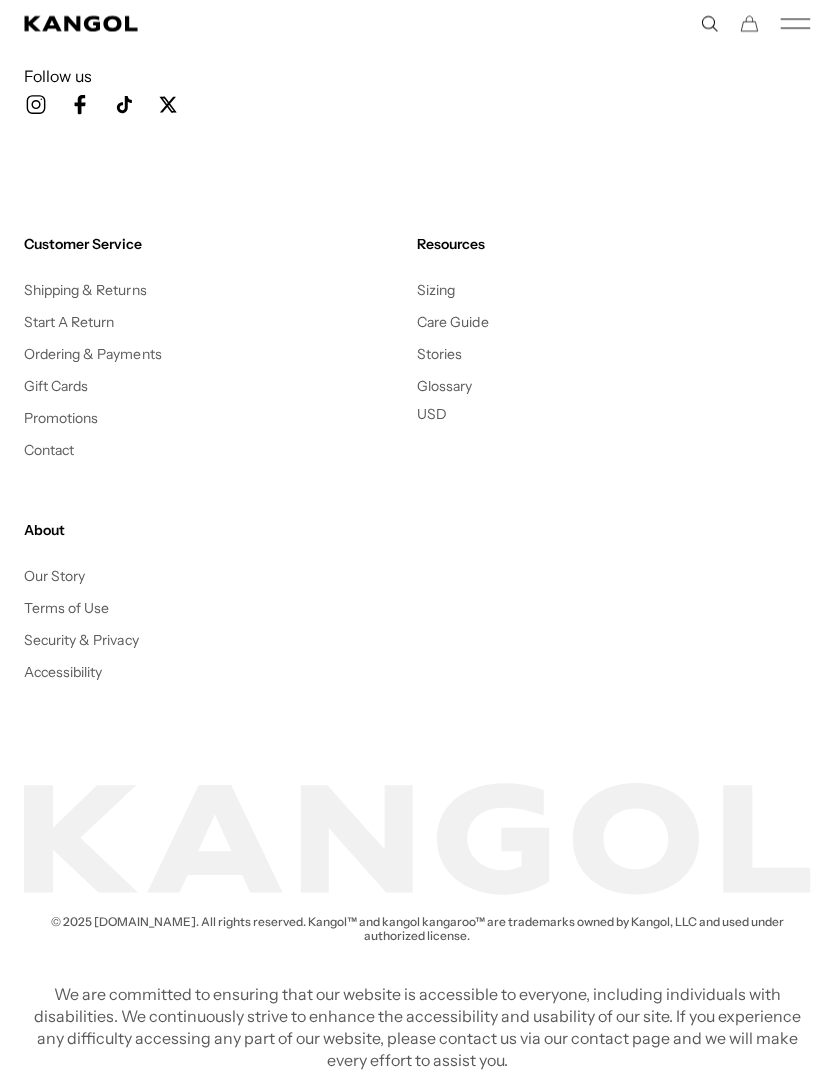 scroll, scrollTop: 236, scrollLeft: 0, axis: vertical 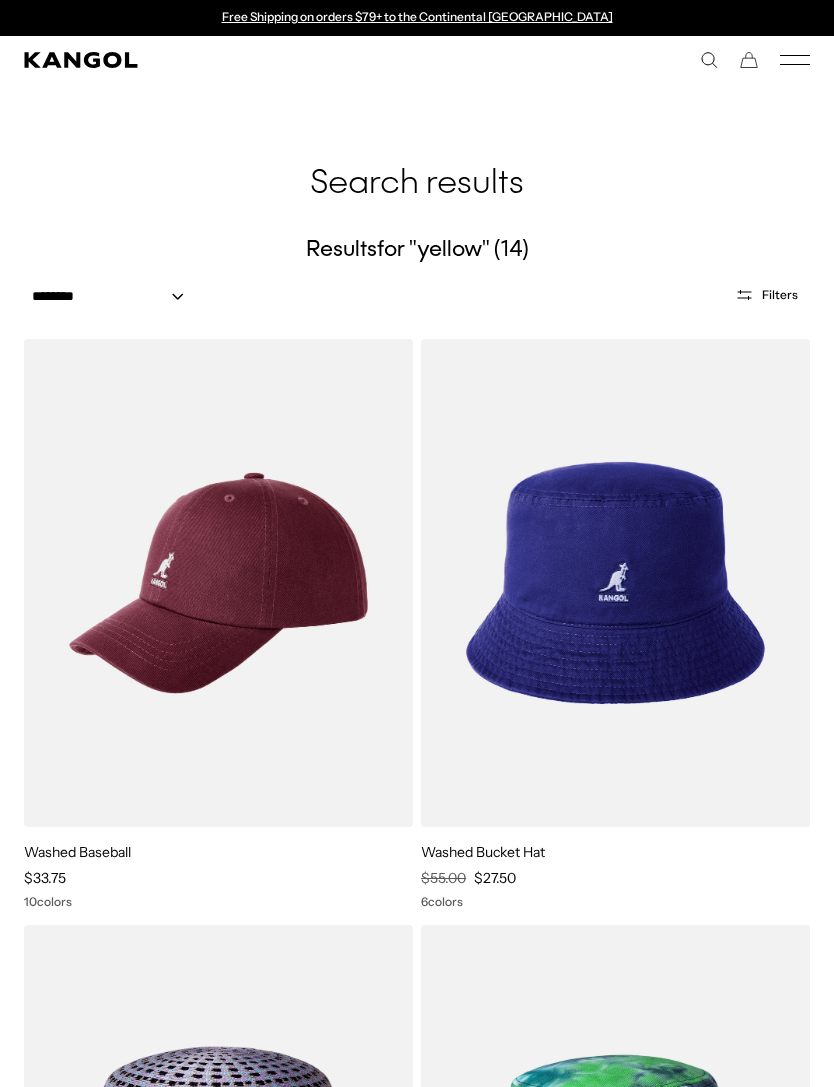 click 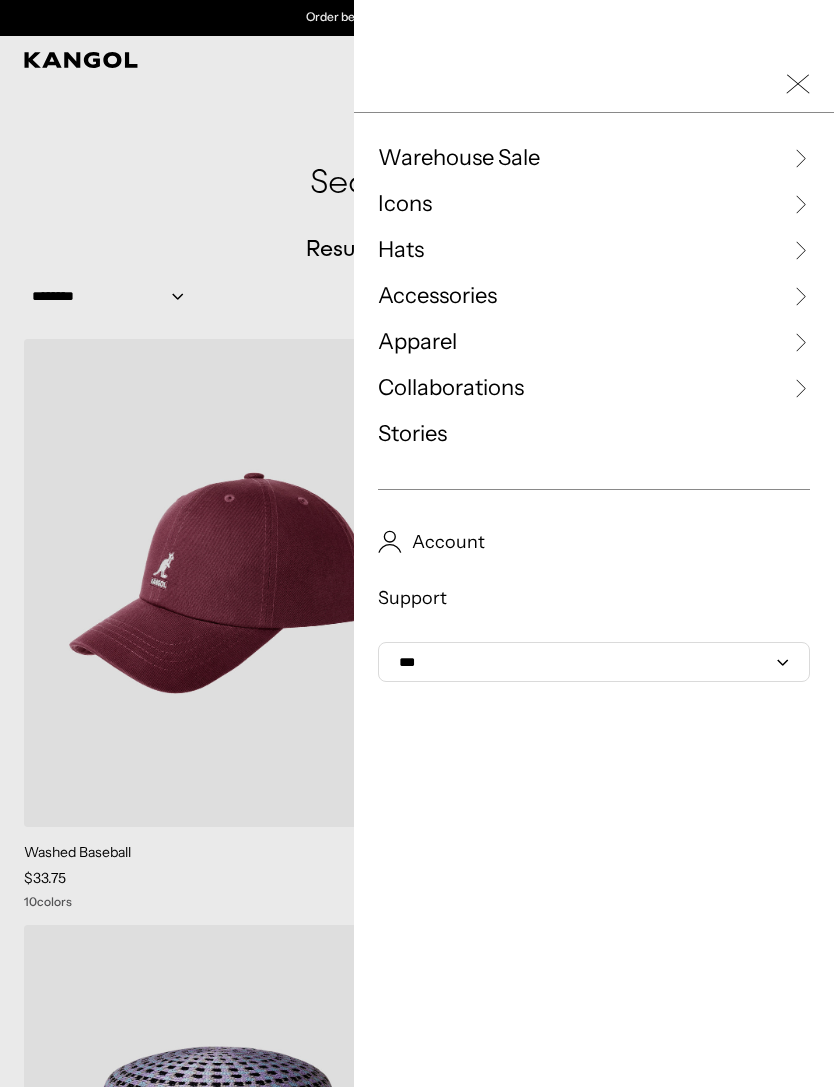 click 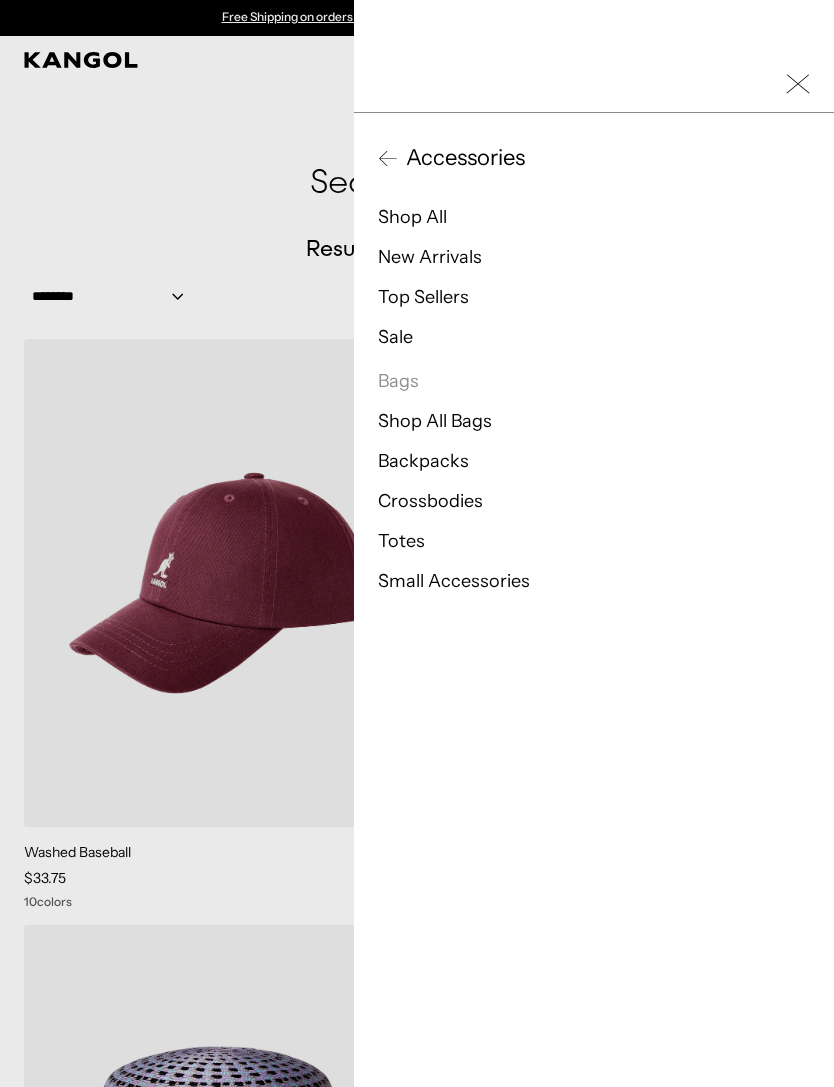 click on "Shop All" at bounding box center [412, 217] 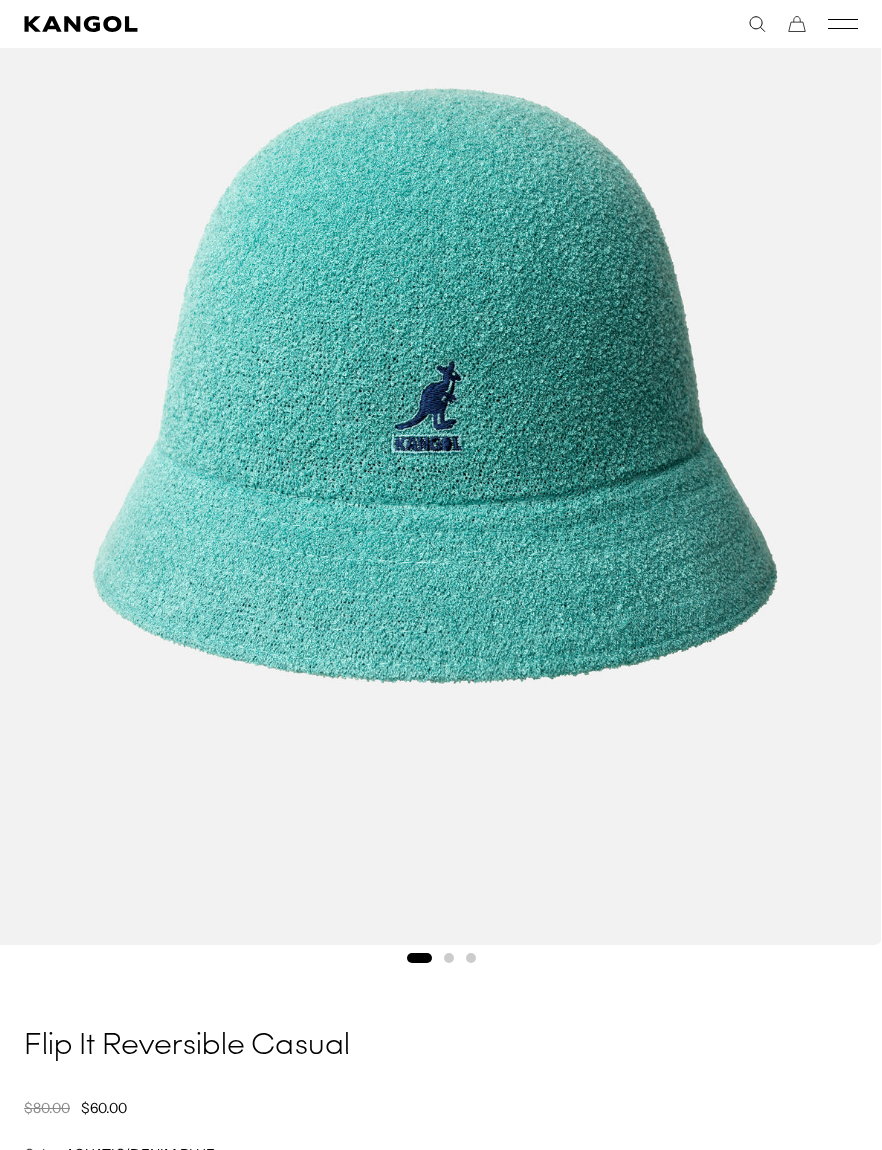 scroll, scrollTop: 288, scrollLeft: 0, axis: vertical 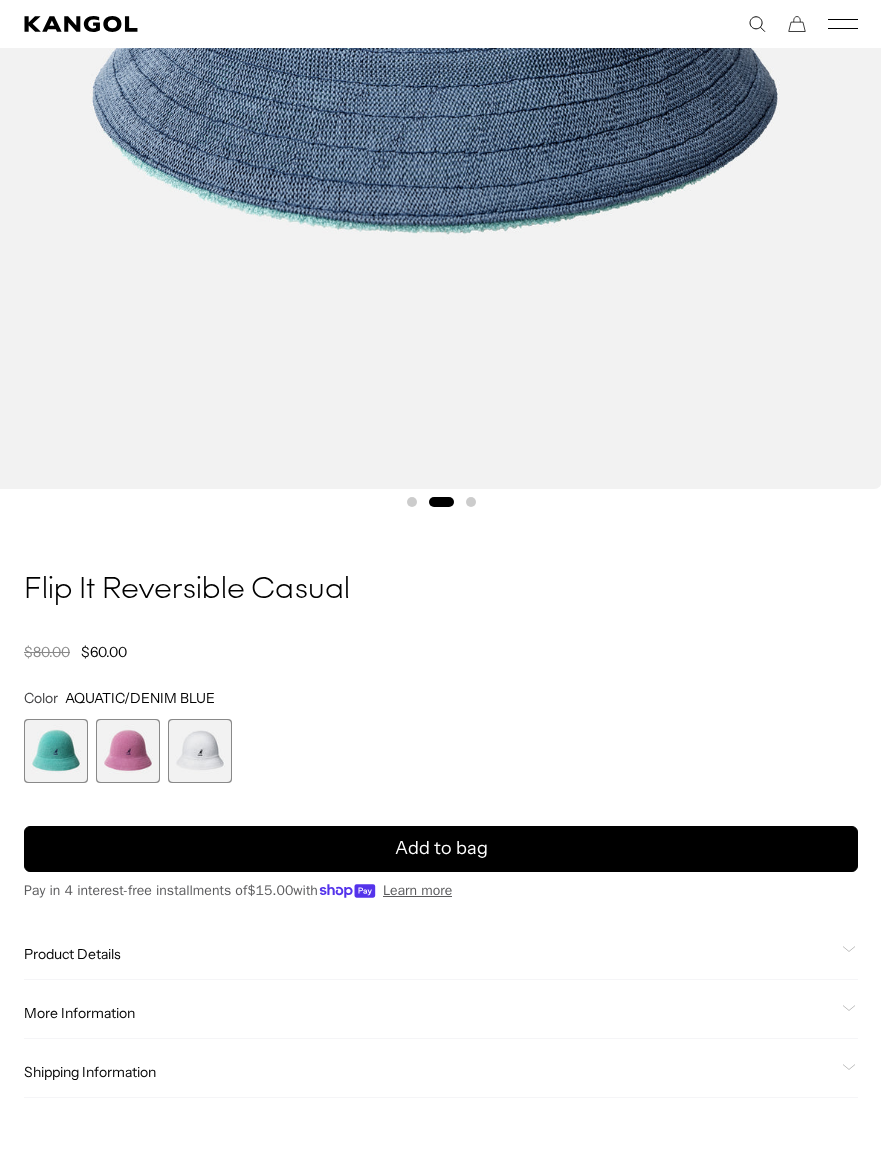 click at bounding box center (200, 751) 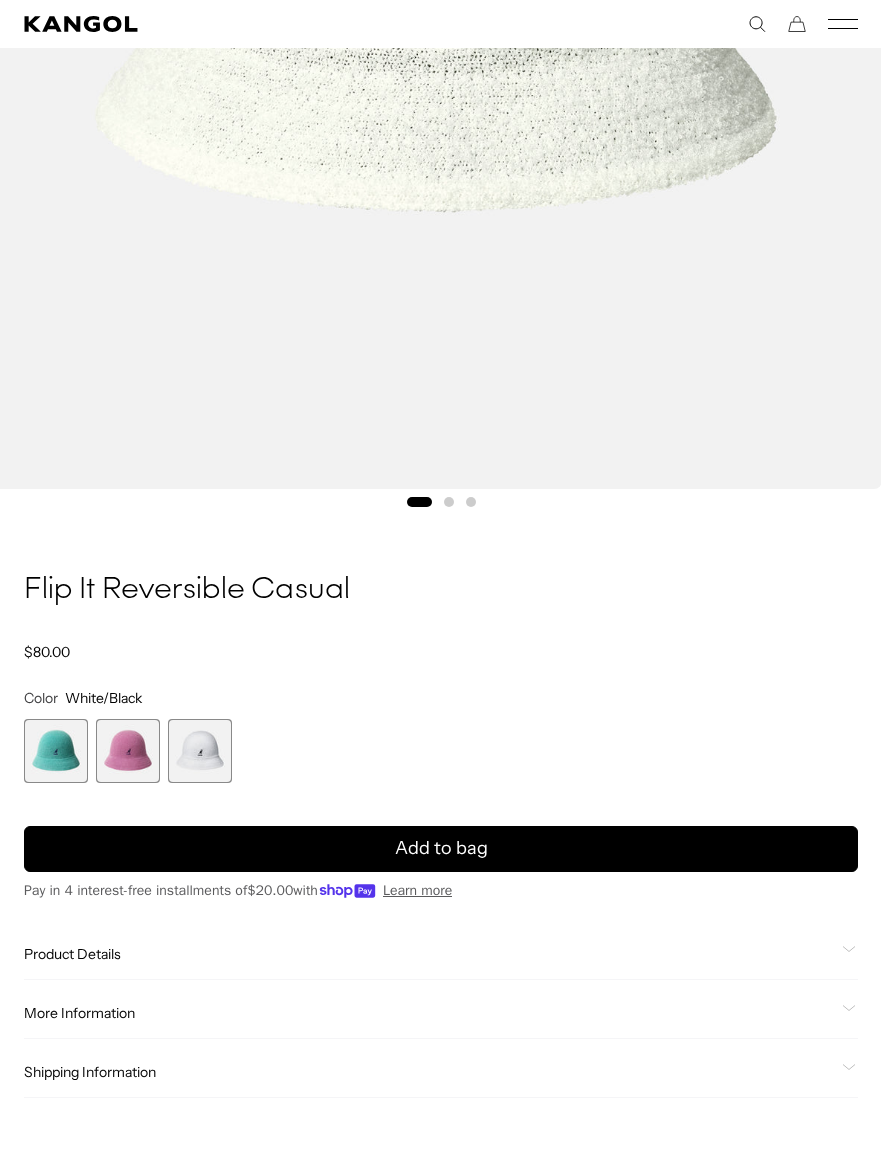 scroll, scrollTop: 0, scrollLeft: 0, axis: both 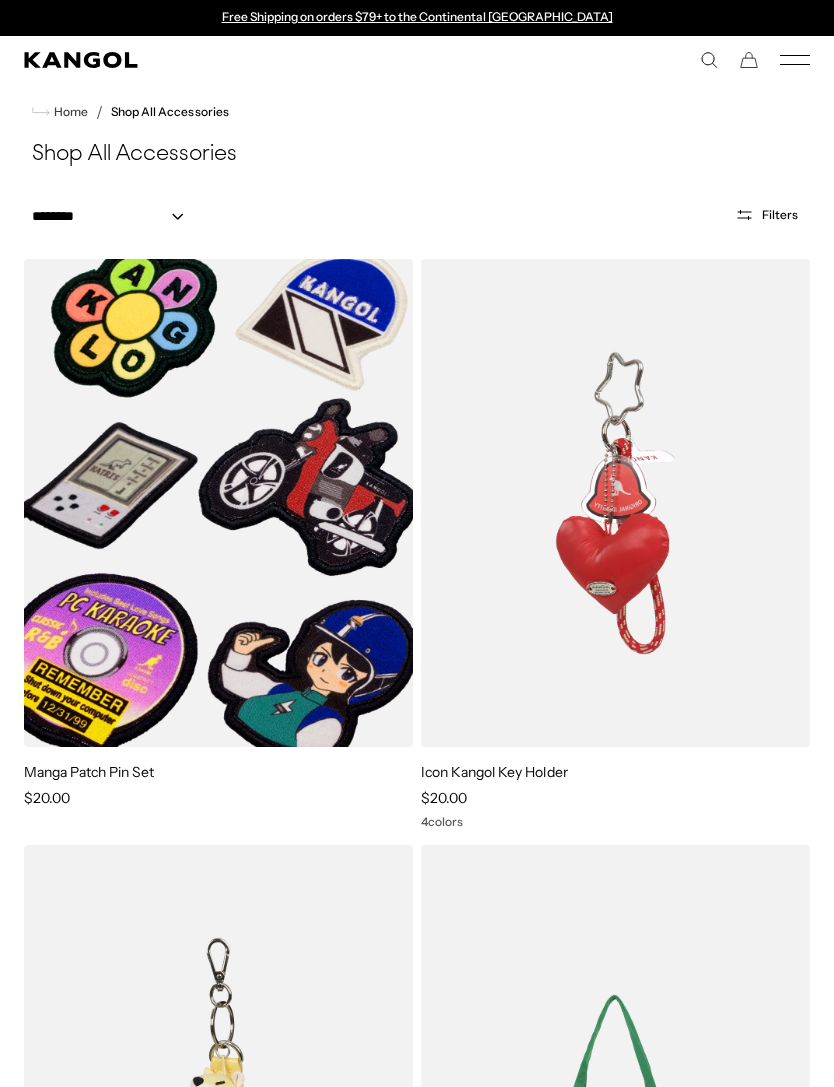 click 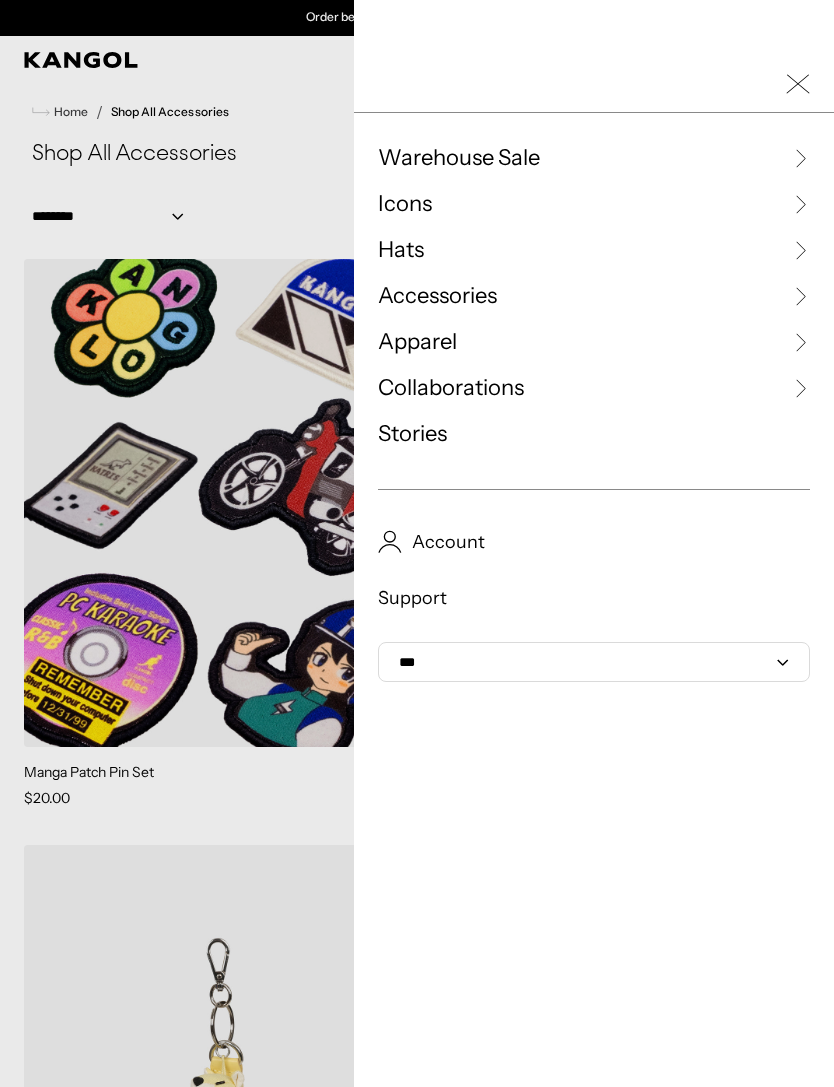 click 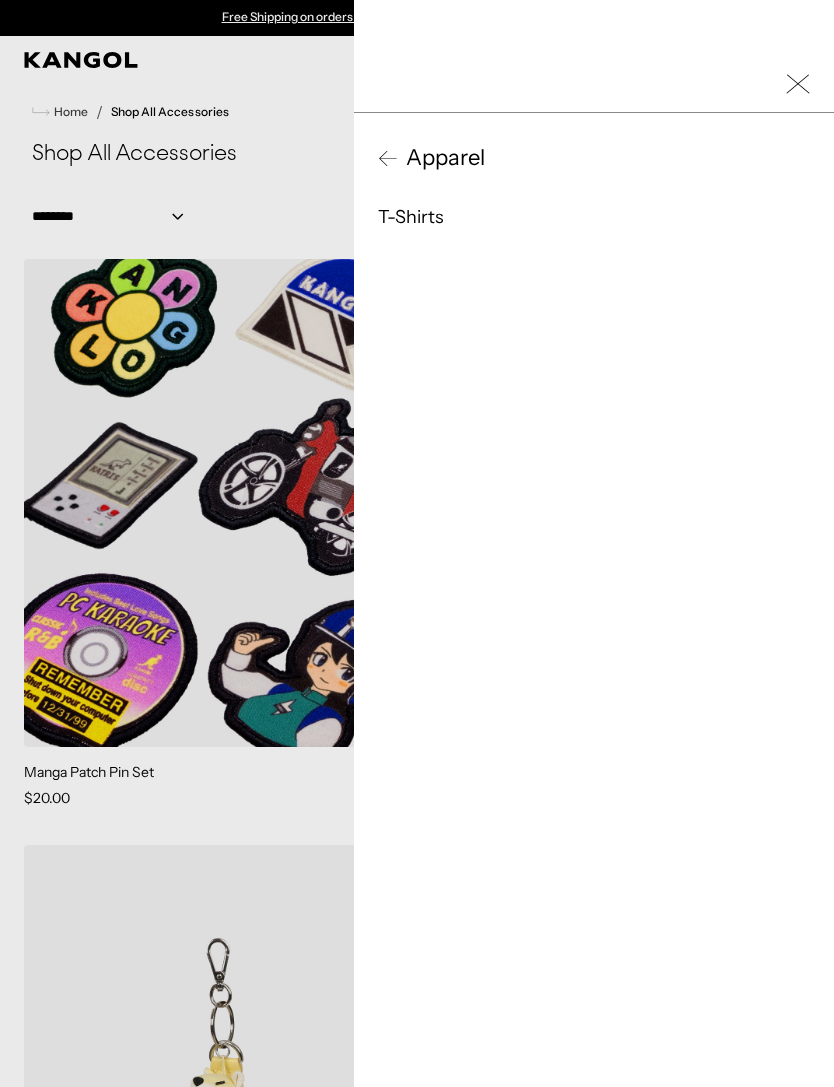 click on "T-Shirts" at bounding box center (411, 217) 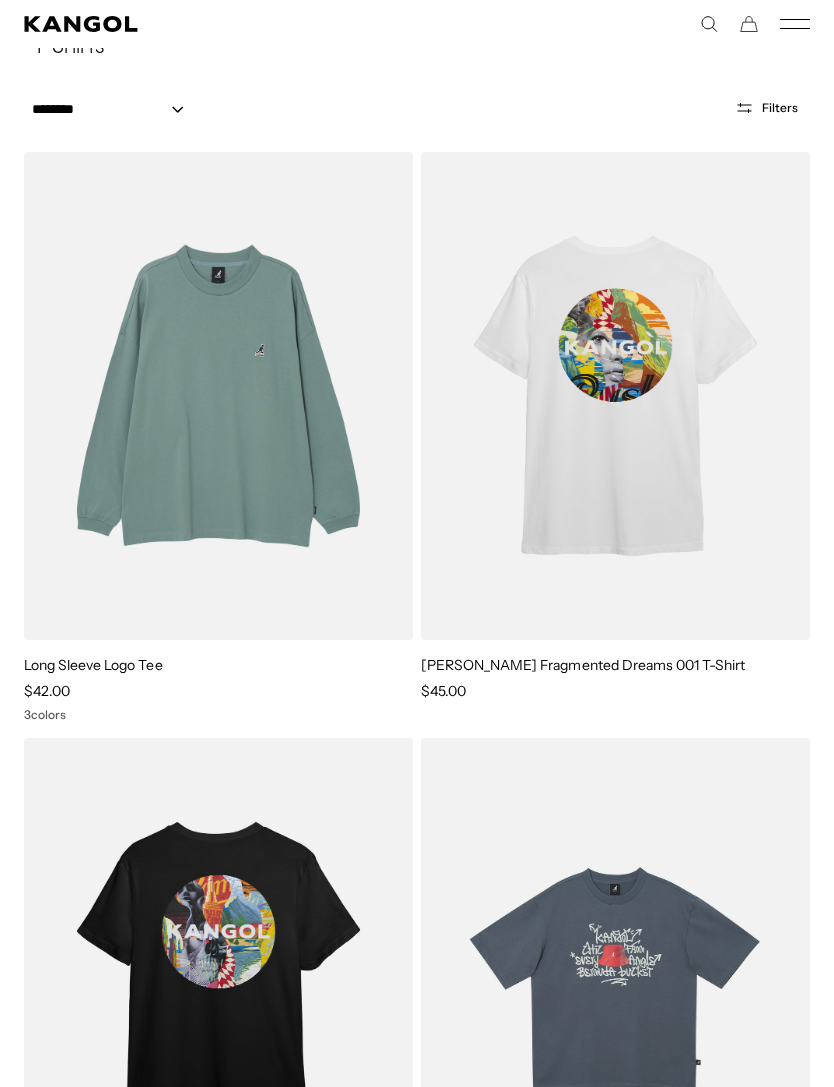 scroll, scrollTop: 110, scrollLeft: 0, axis: vertical 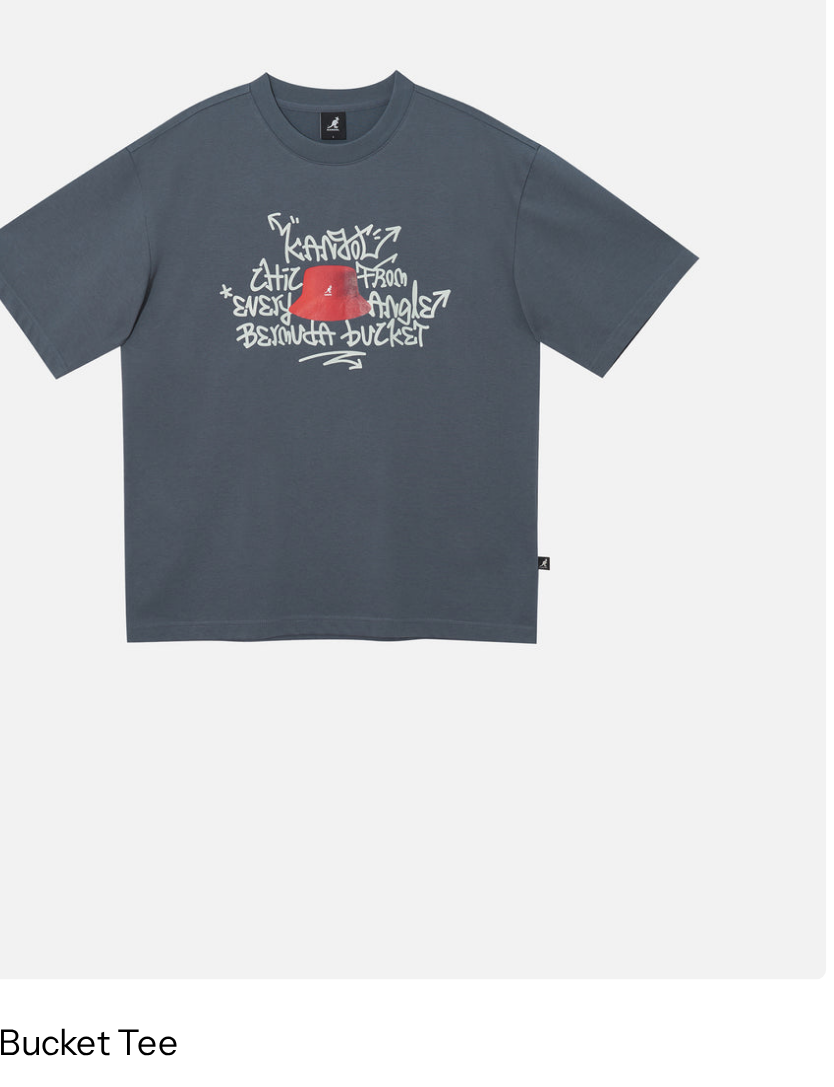 click at bounding box center (0, 0) 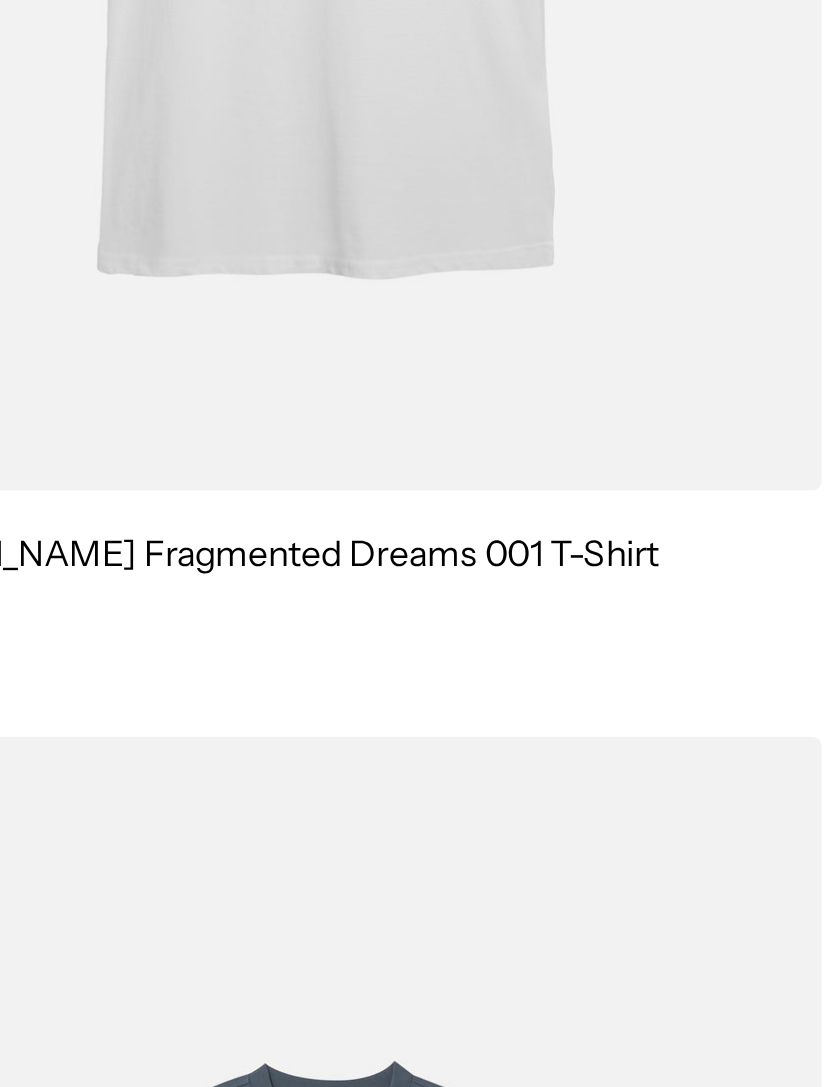 scroll, scrollTop: 0, scrollLeft: 412, axis: horizontal 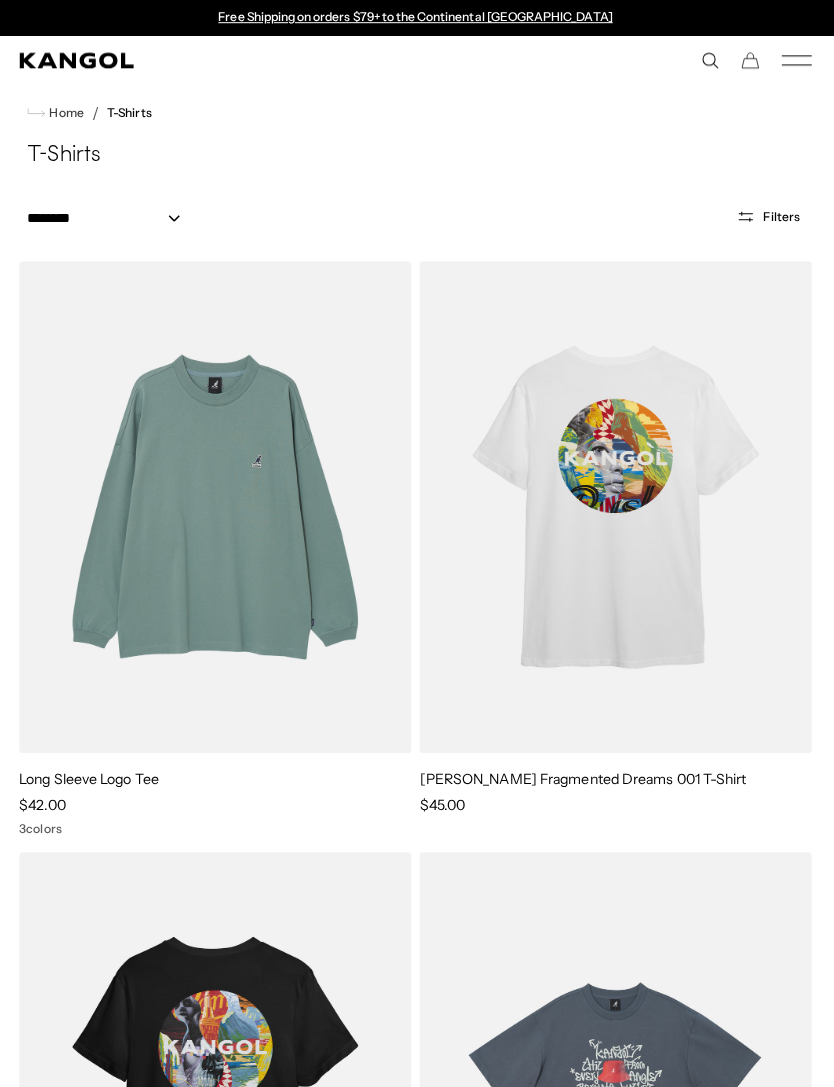 click 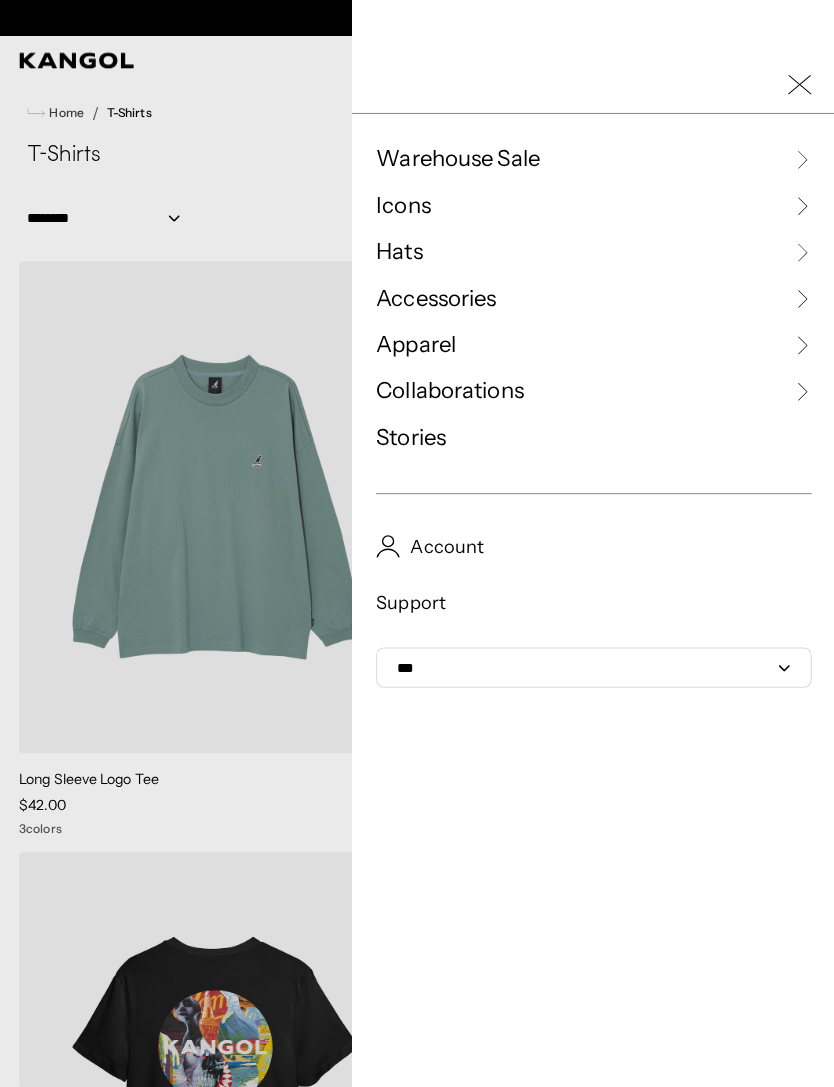 scroll, scrollTop: 0, scrollLeft: 412, axis: horizontal 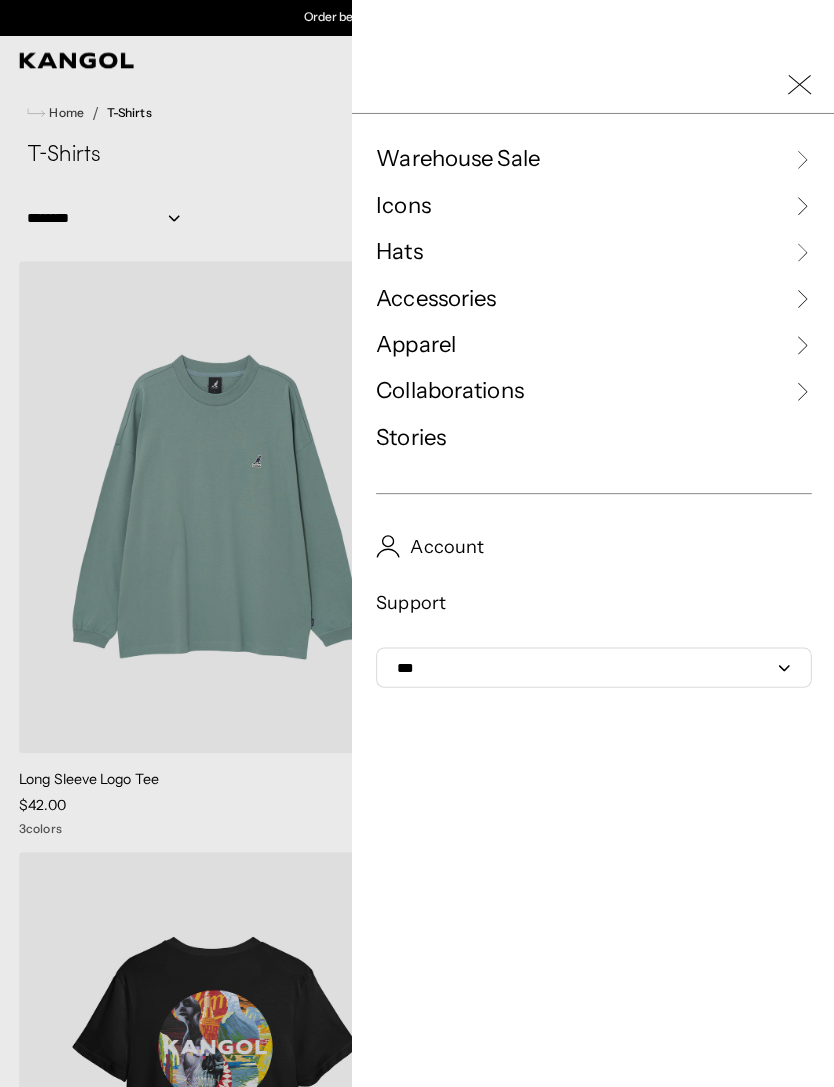 click 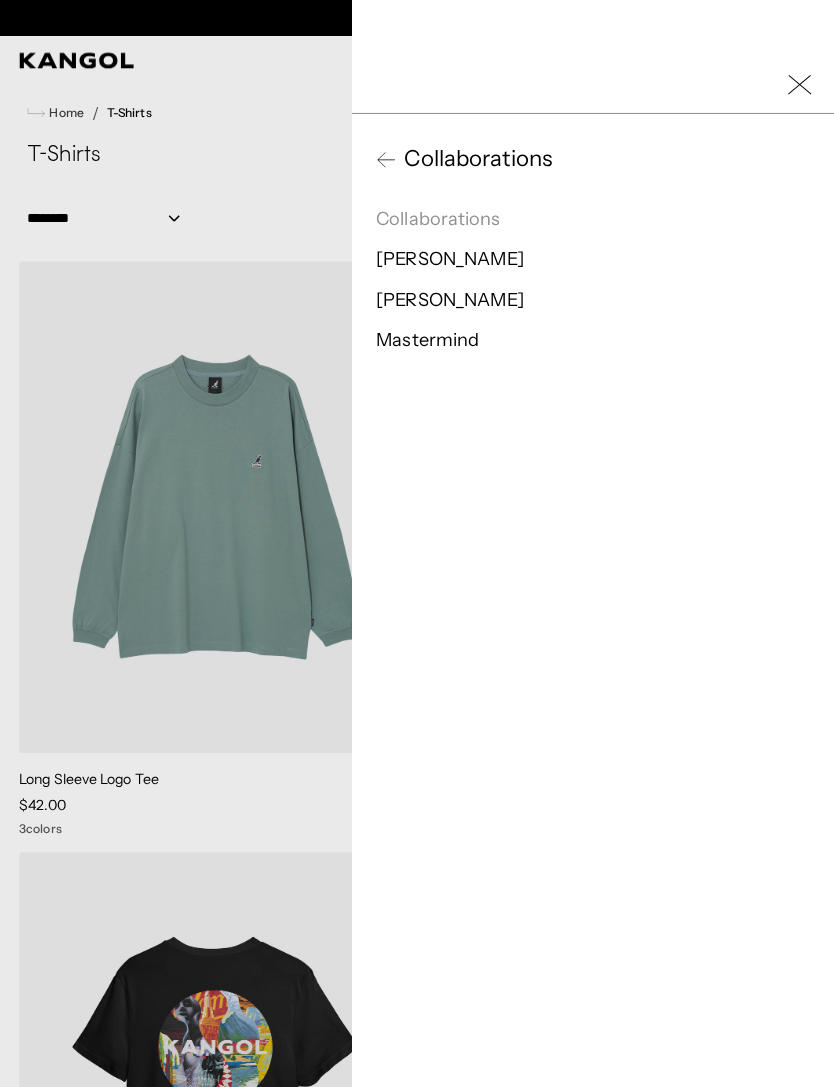 scroll, scrollTop: 0, scrollLeft: 0, axis: both 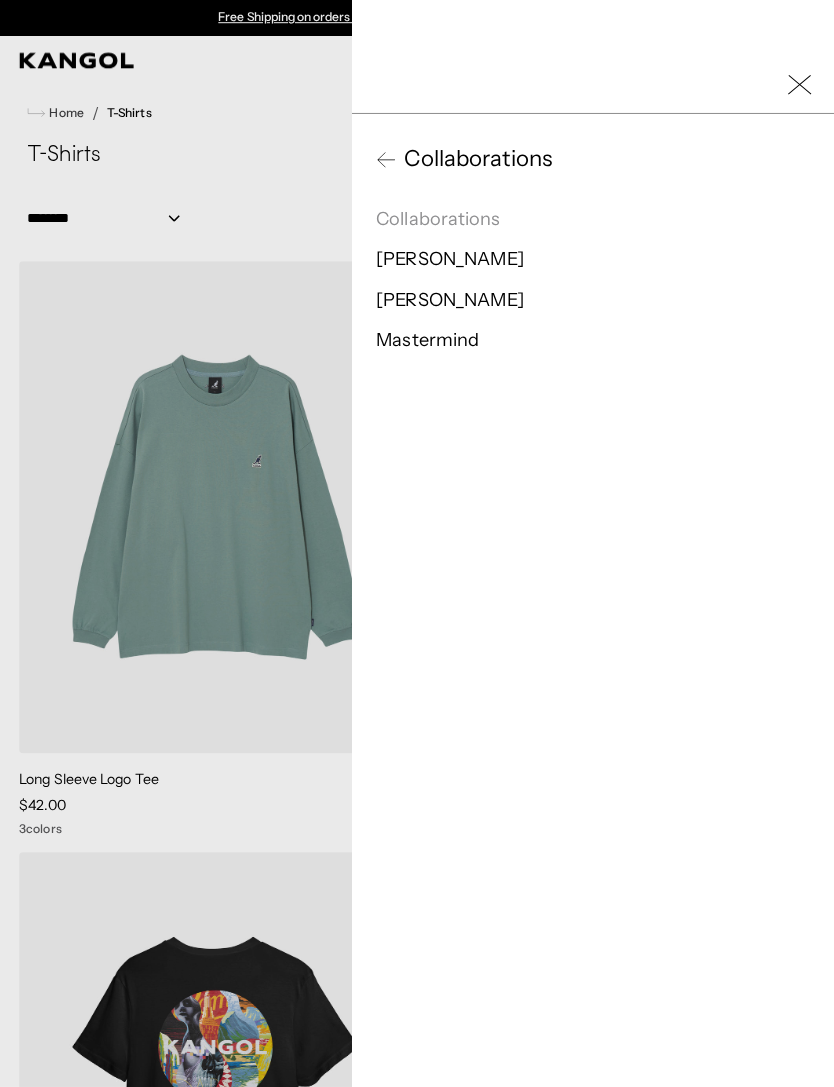 click on "[PERSON_NAME]" at bounding box center [451, 257] 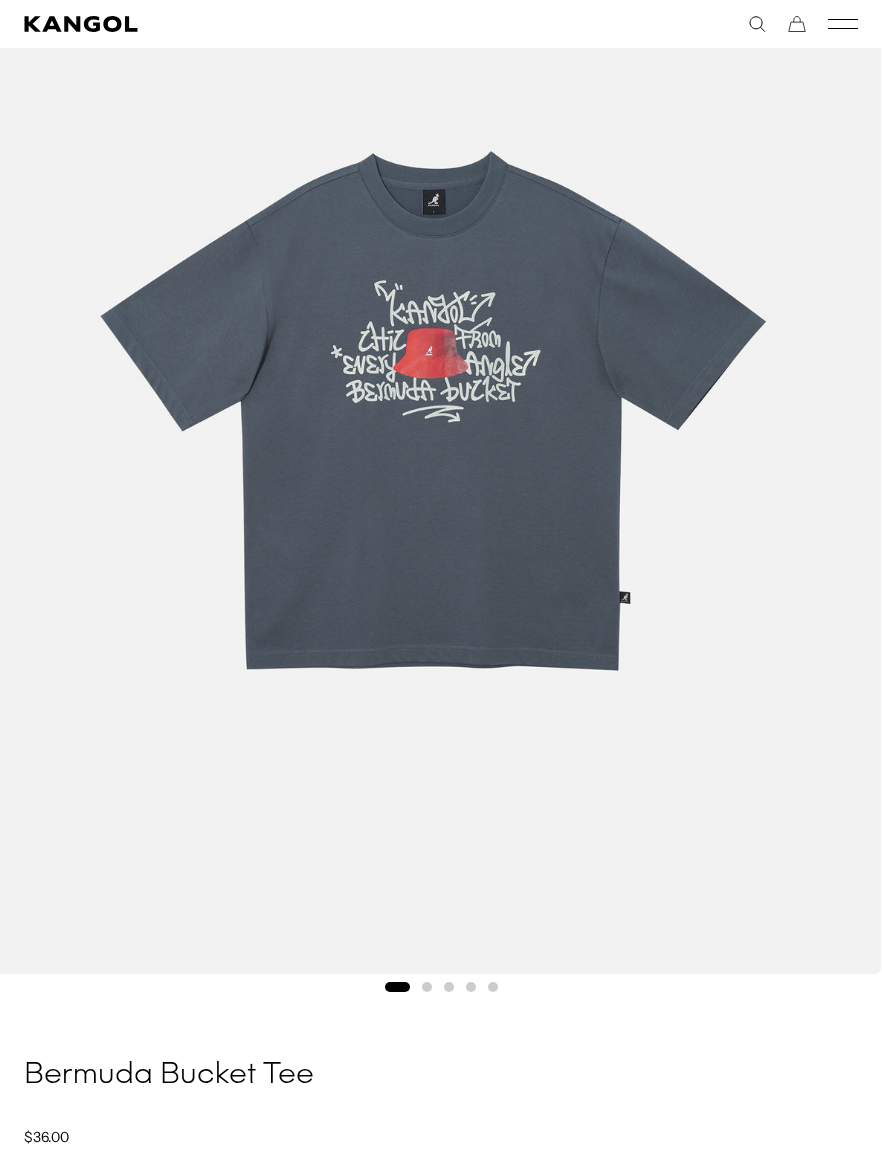scroll, scrollTop: 327, scrollLeft: 0, axis: vertical 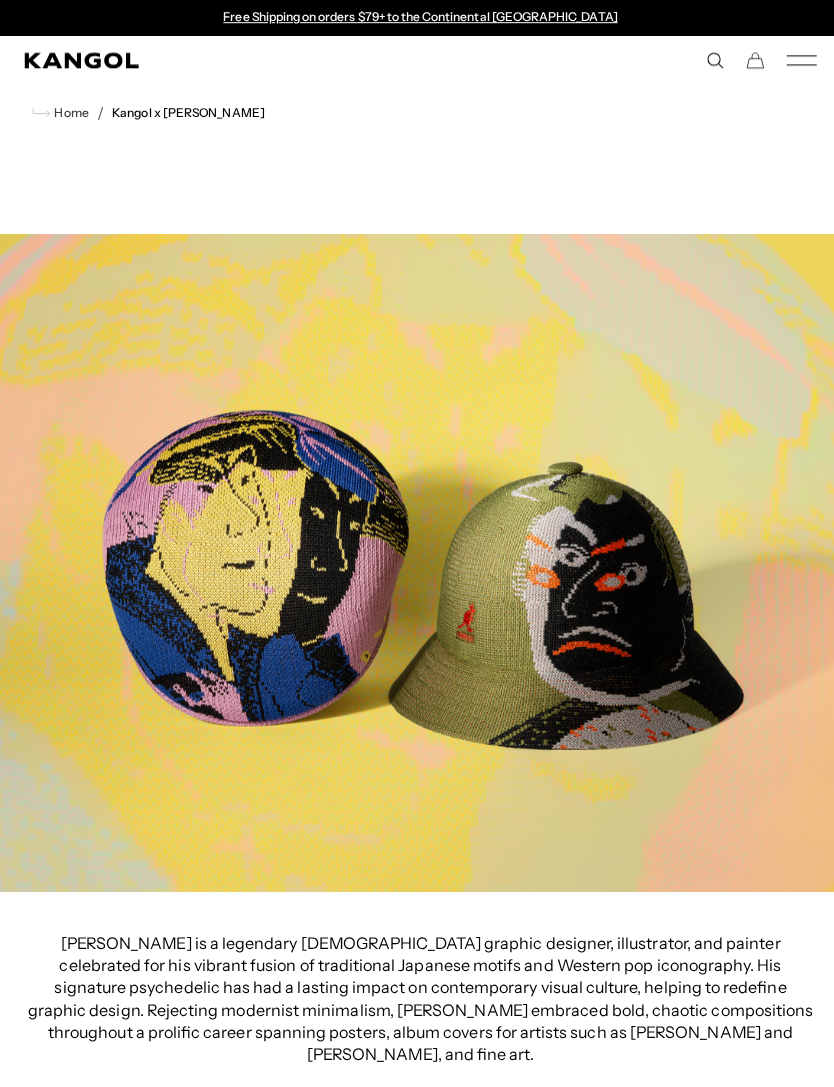click 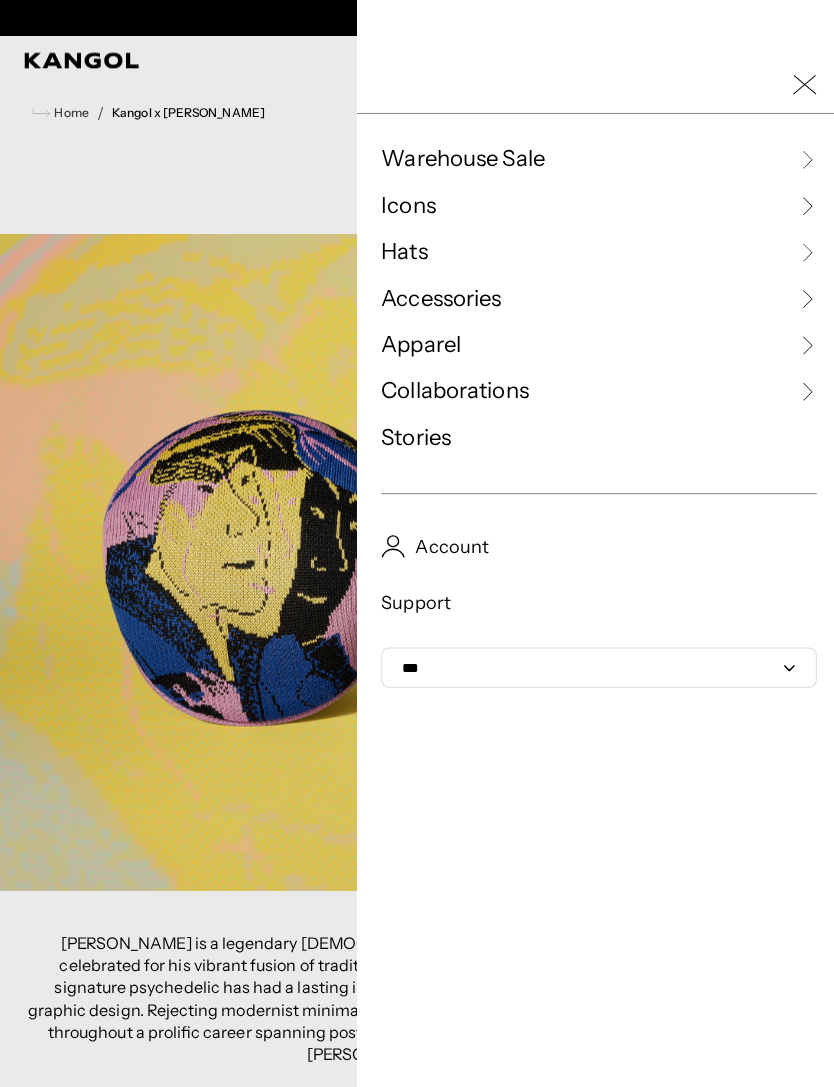 scroll, scrollTop: 0, scrollLeft: 412, axis: horizontal 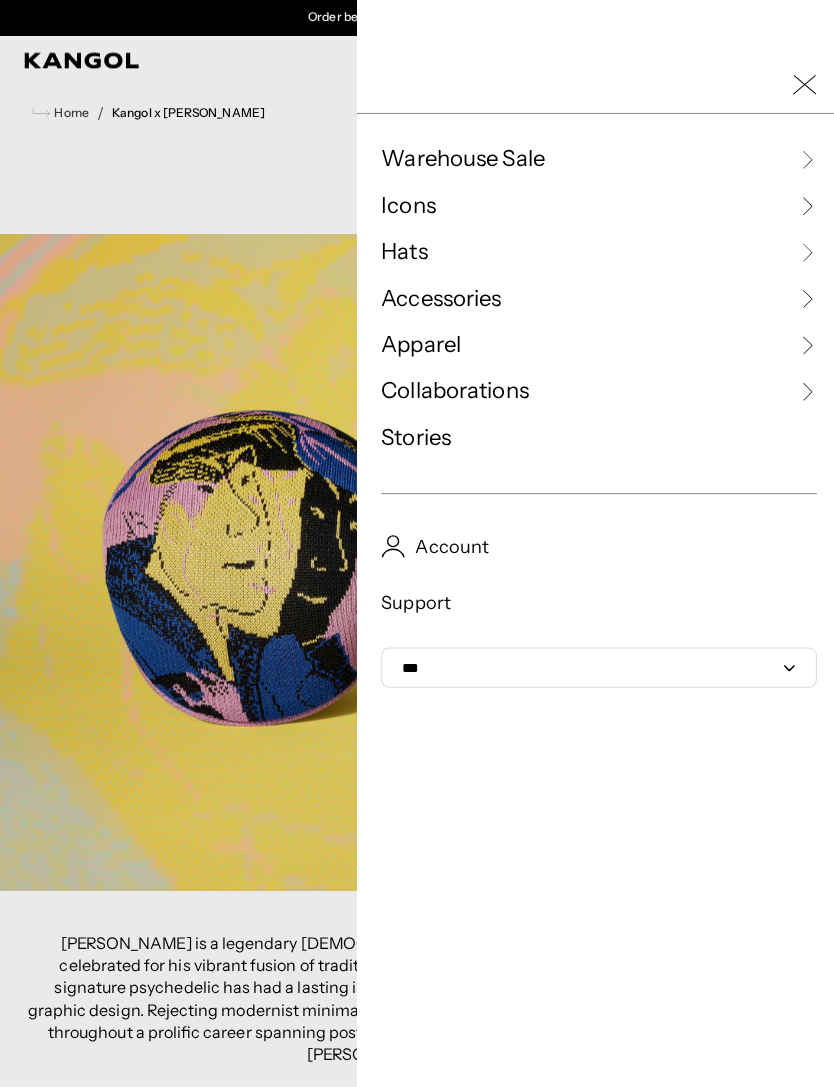 click on "Collaborations" at bounding box center [594, 388] 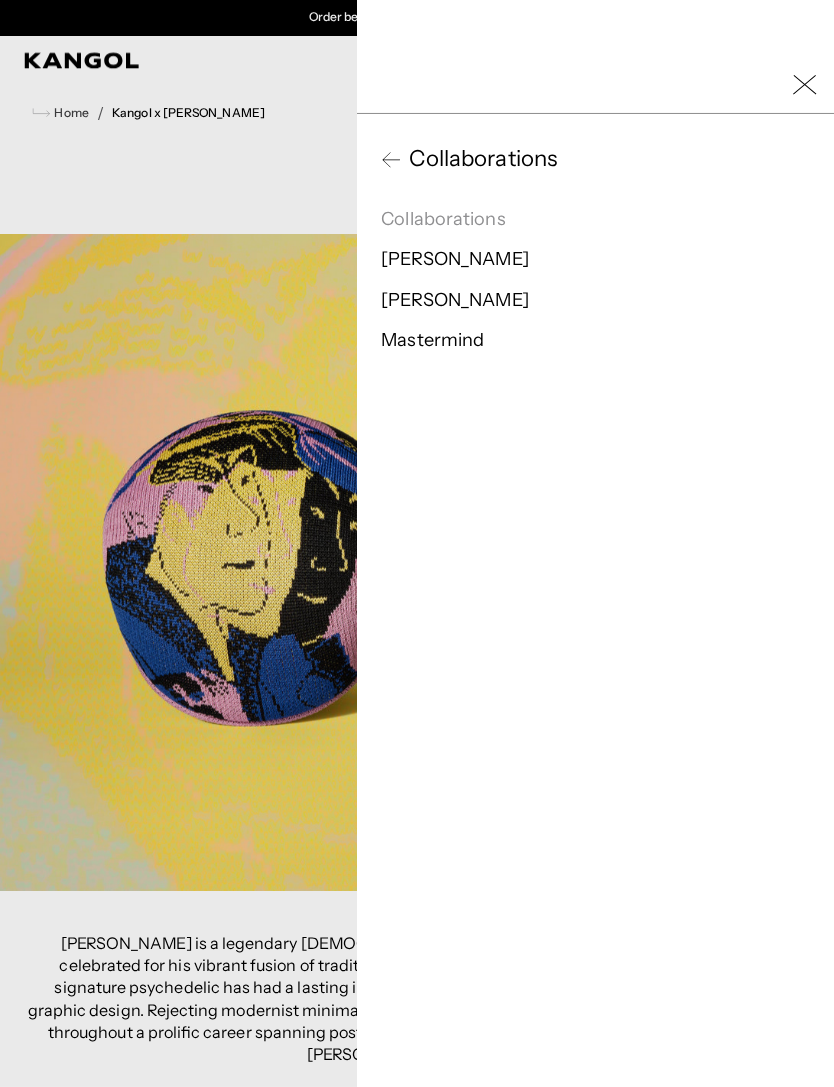 click on "[PERSON_NAME]" at bounding box center [451, 297] 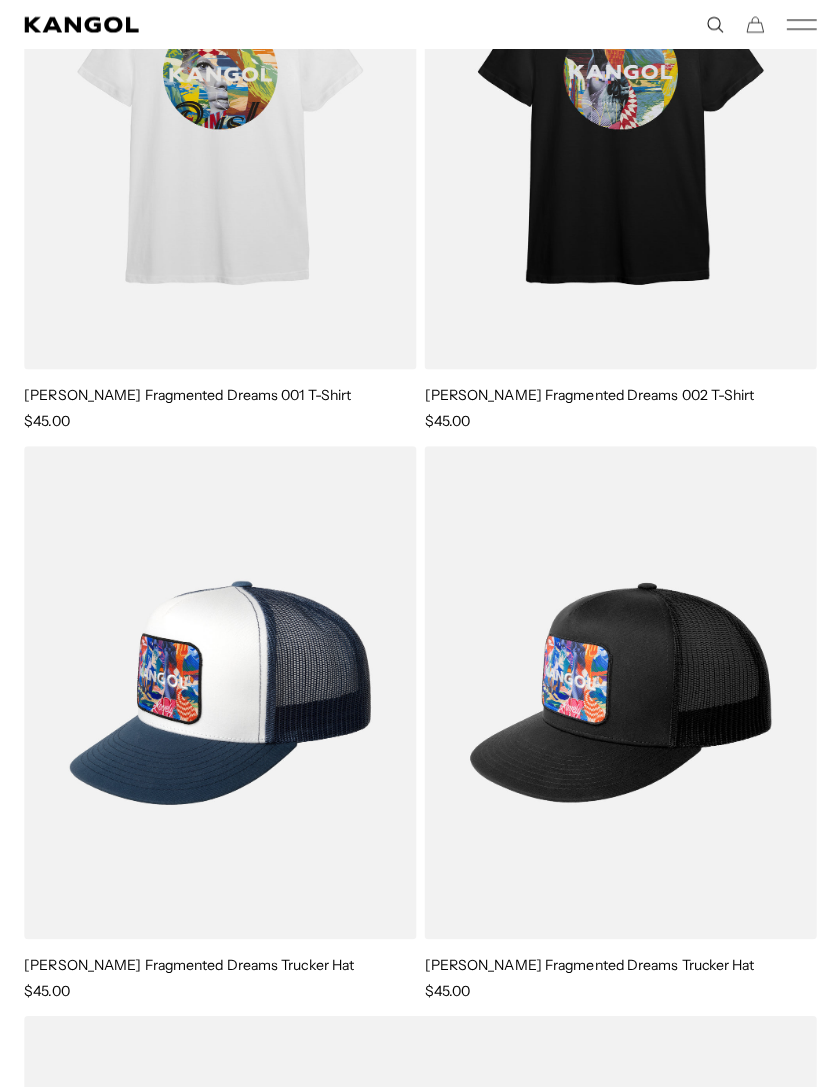 scroll, scrollTop: 1397, scrollLeft: 0, axis: vertical 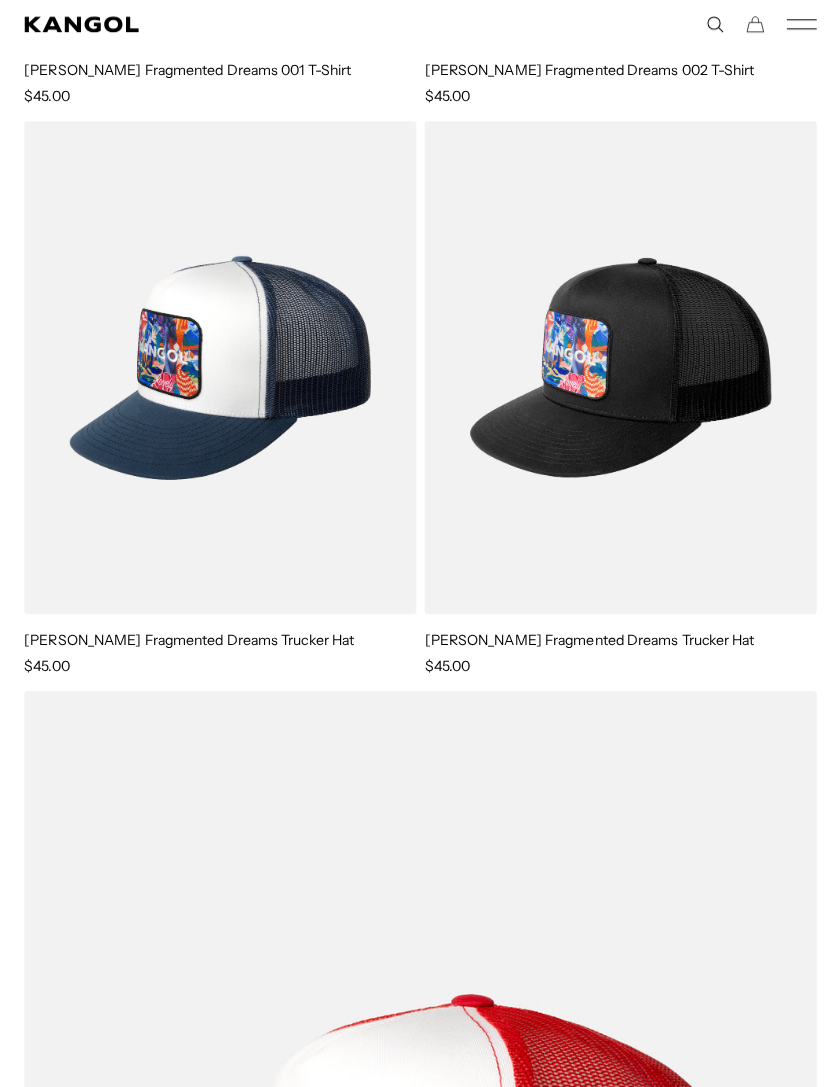 click at bounding box center (0, 0) 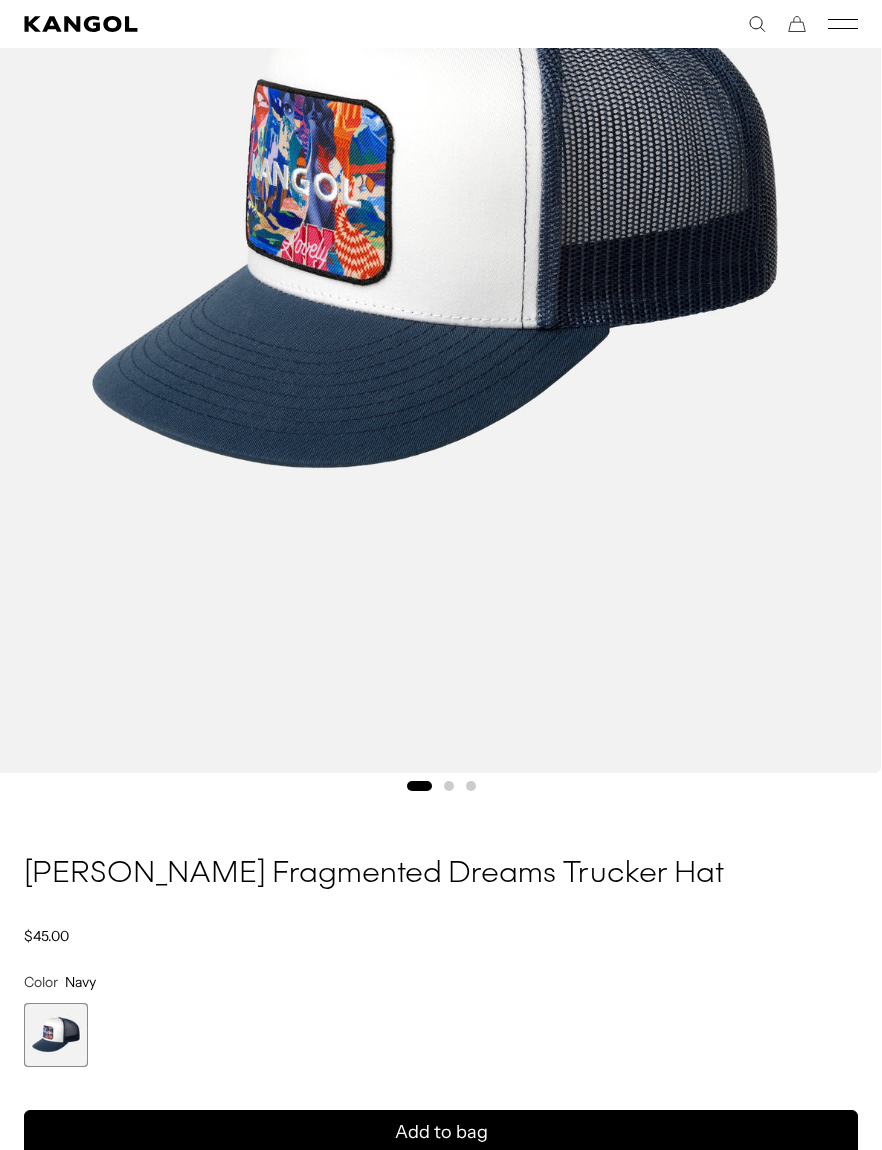 scroll, scrollTop: 573, scrollLeft: 0, axis: vertical 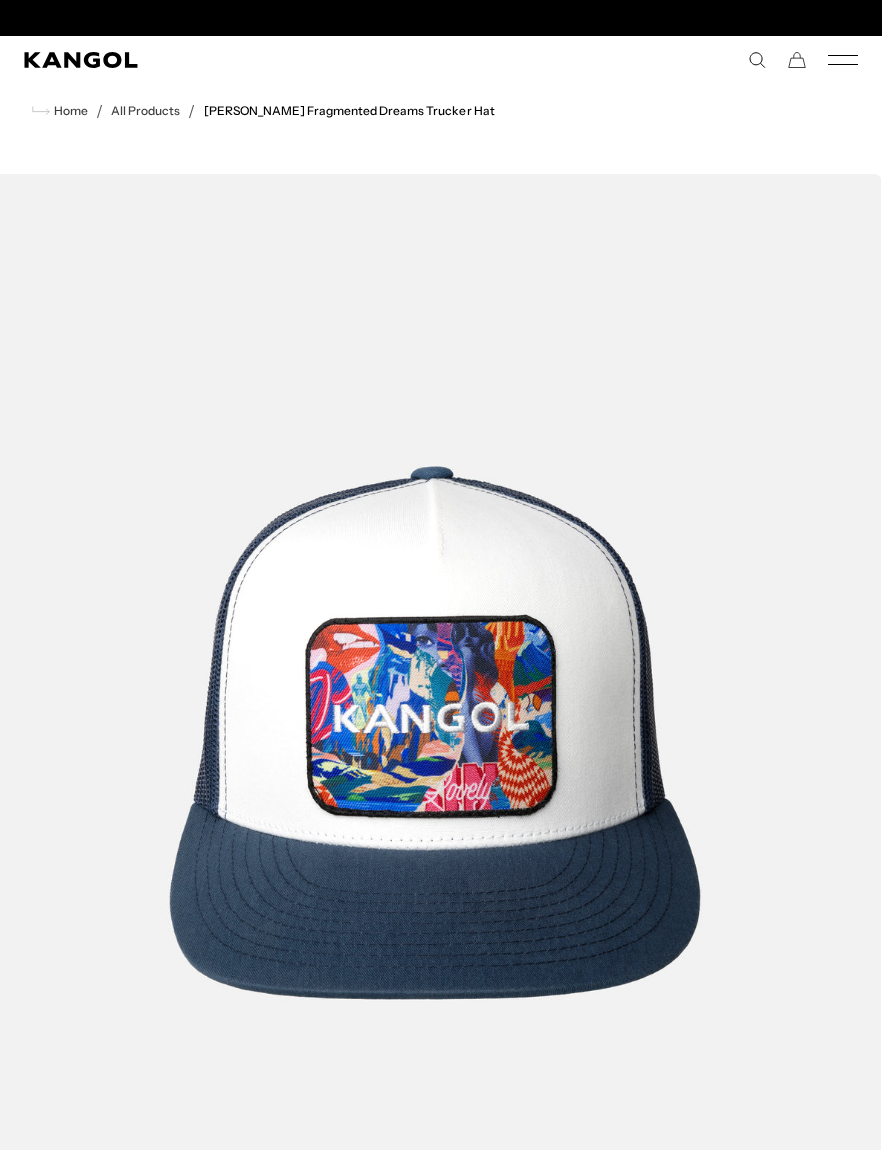 click 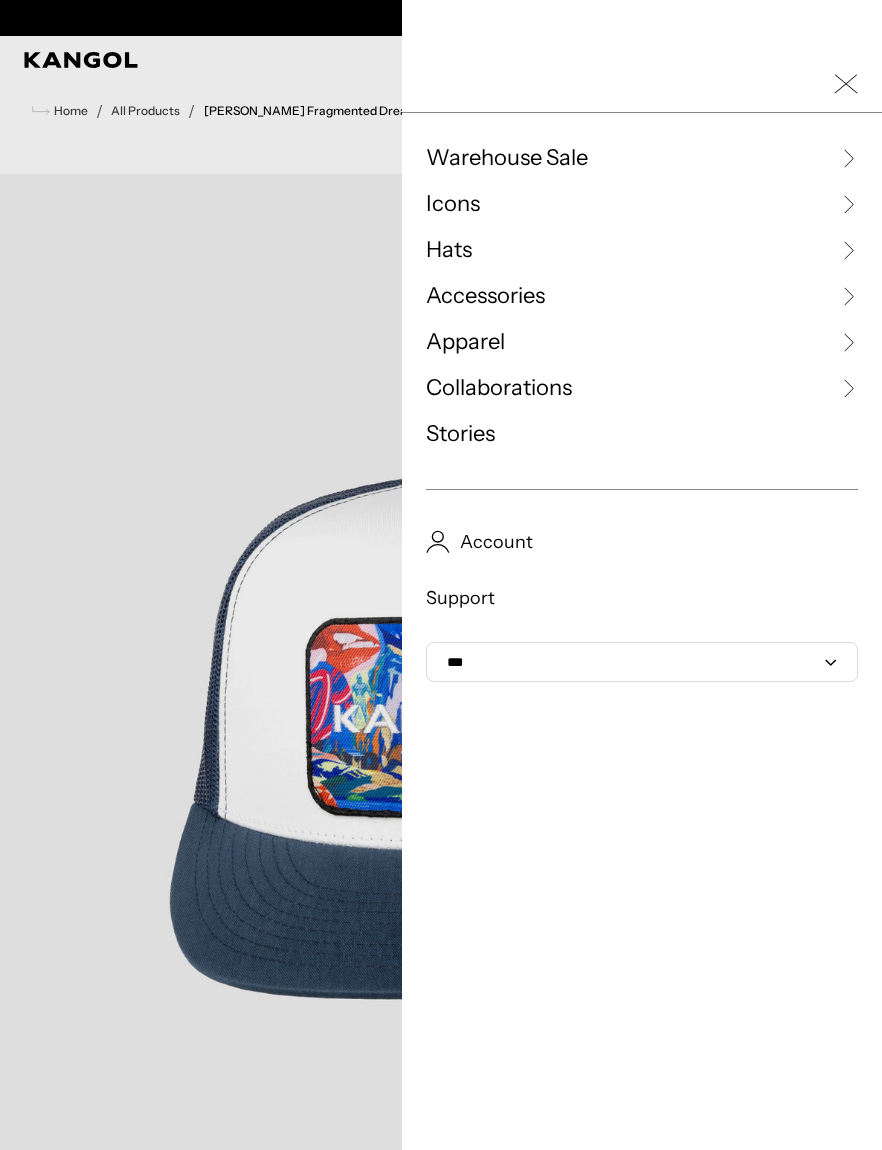 scroll, scrollTop: 0, scrollLeft: 412, axis: horizontal 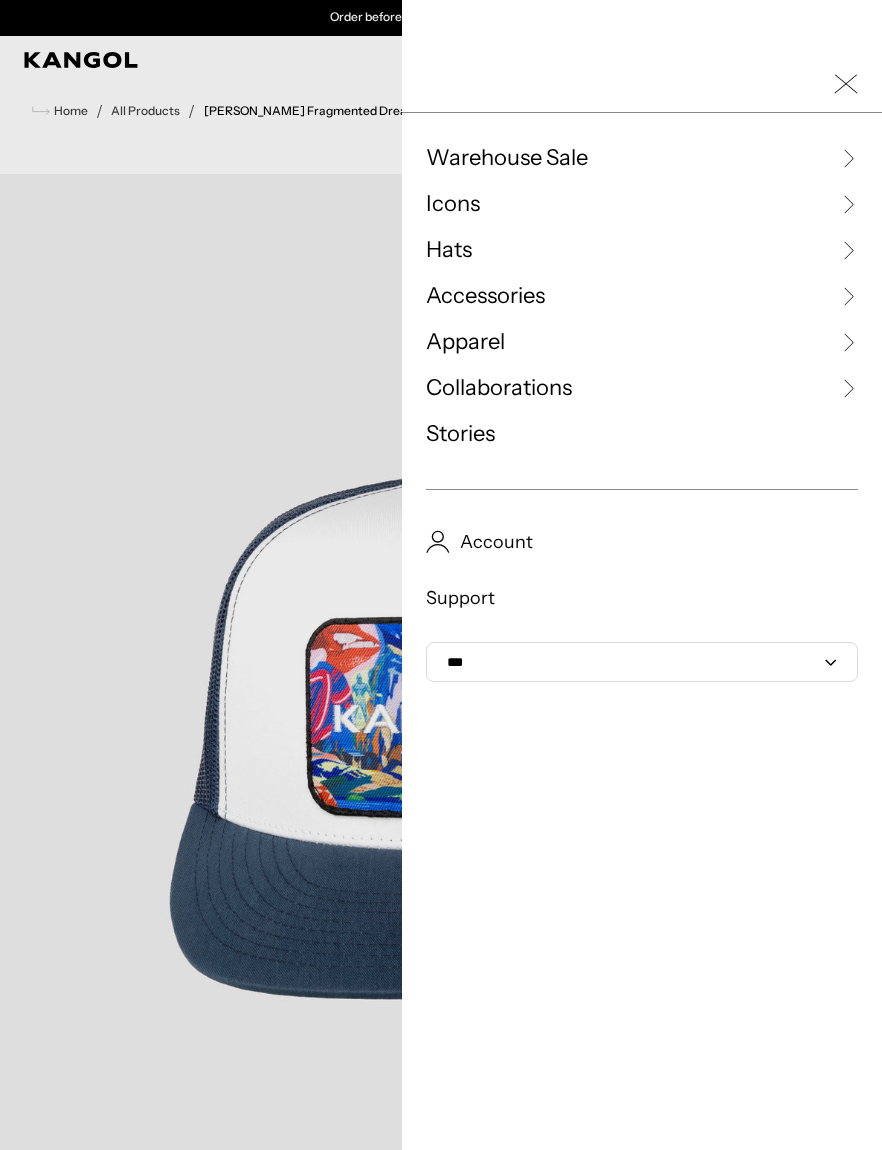 click 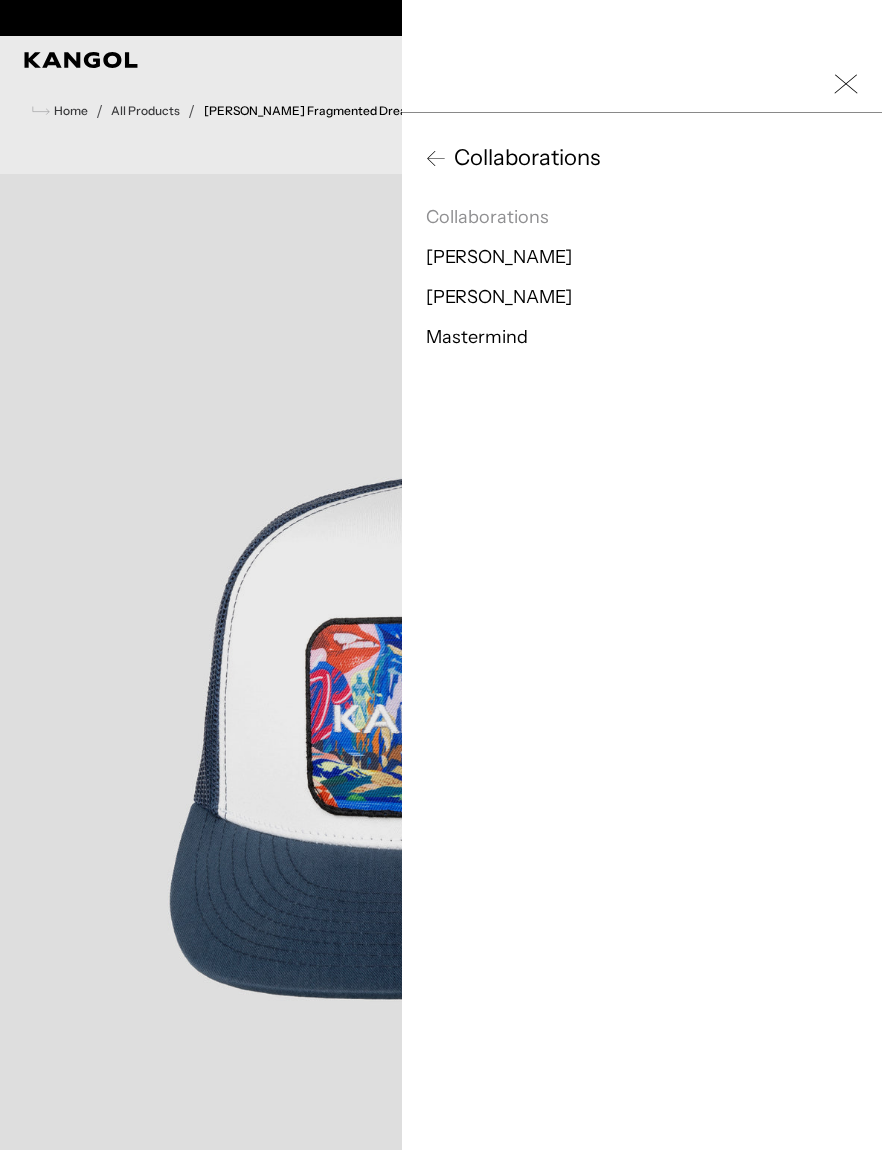scroll, scrollTop: 0, scrollLeft: 0, axis: both 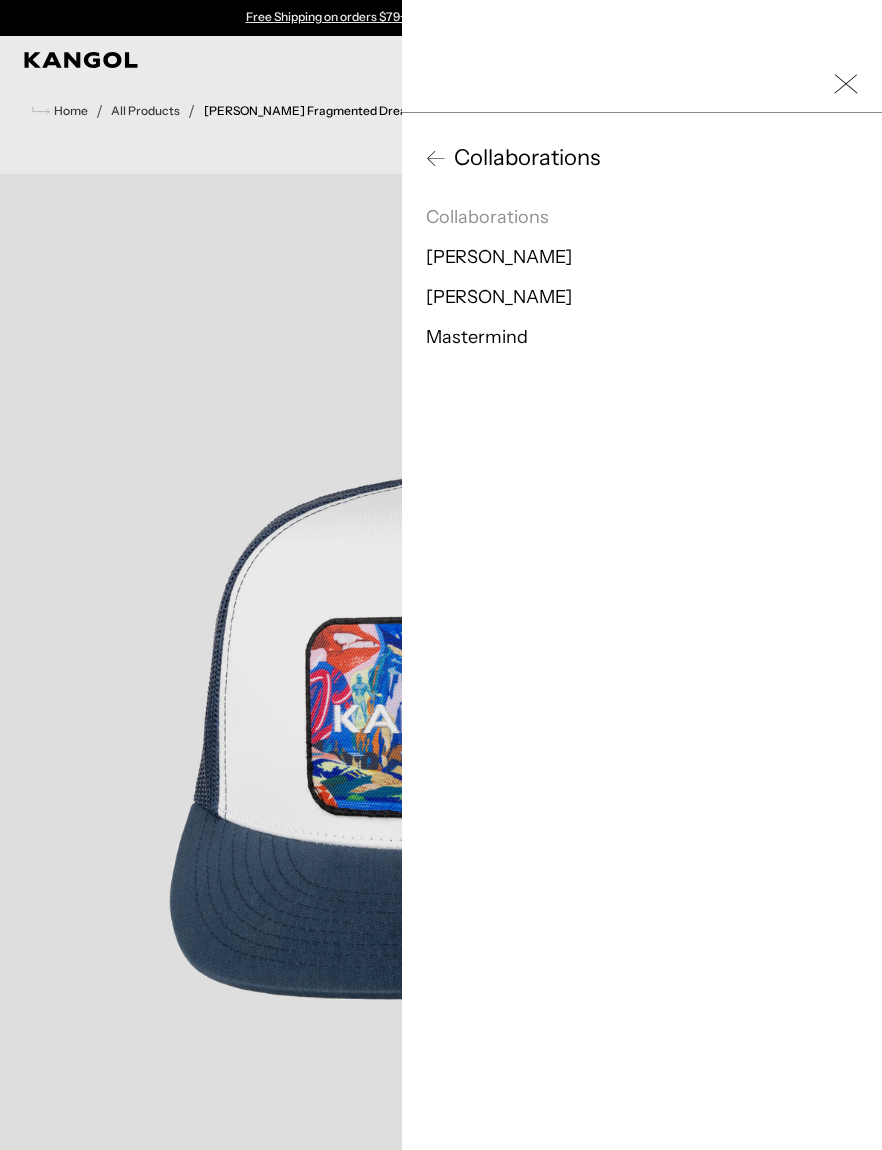 click on "Mastermind" at bounding box center [477, 337] 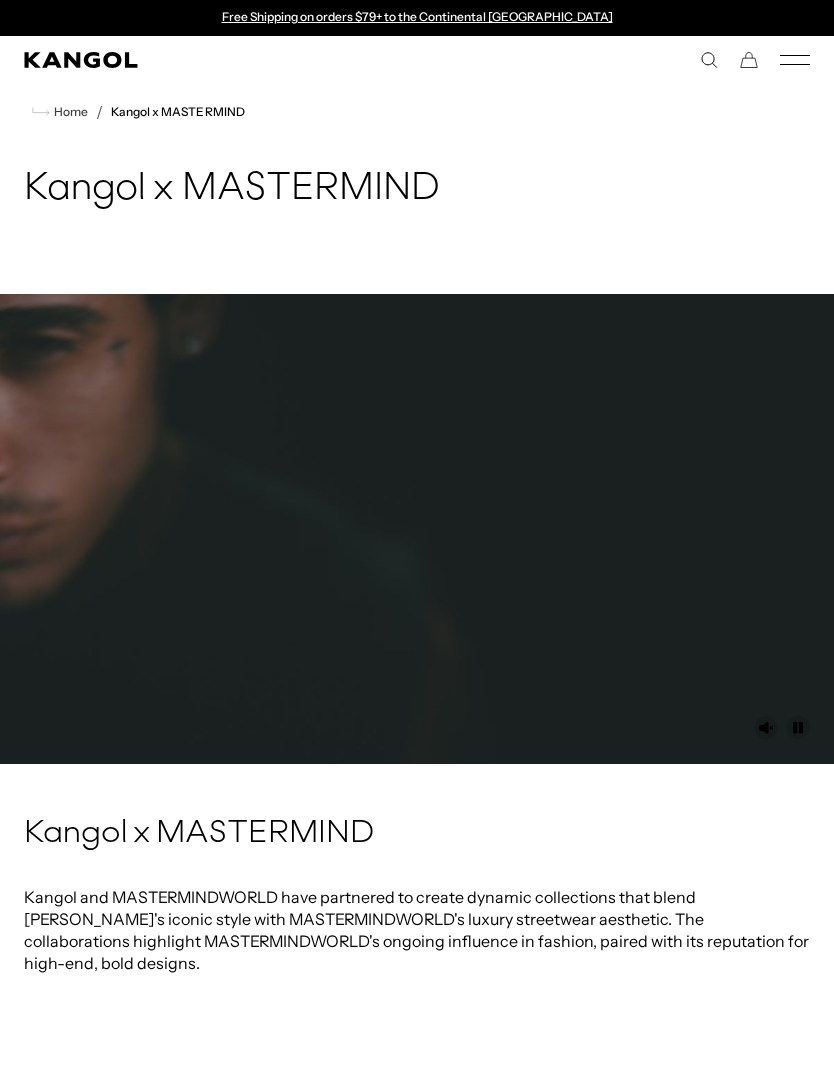 scroll, scrollTop: 0, scrollLeft: 0, axis: both 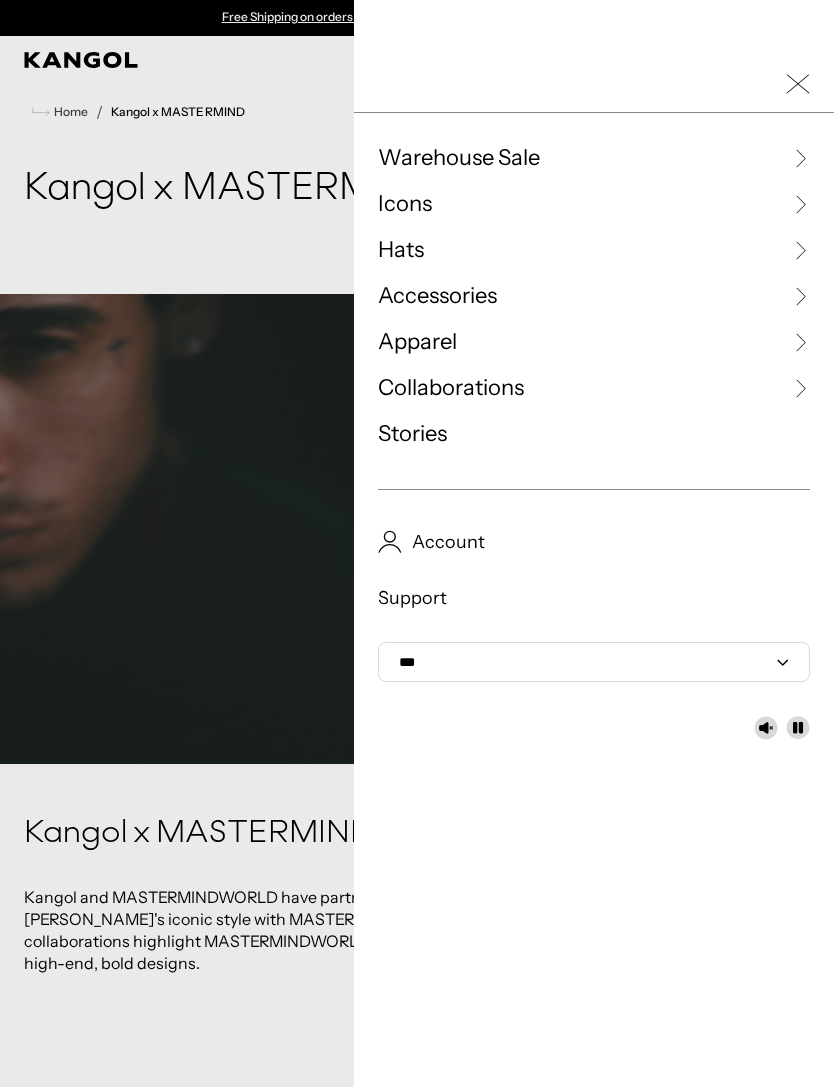 click on "Icons" at bounding box center [594, 204] 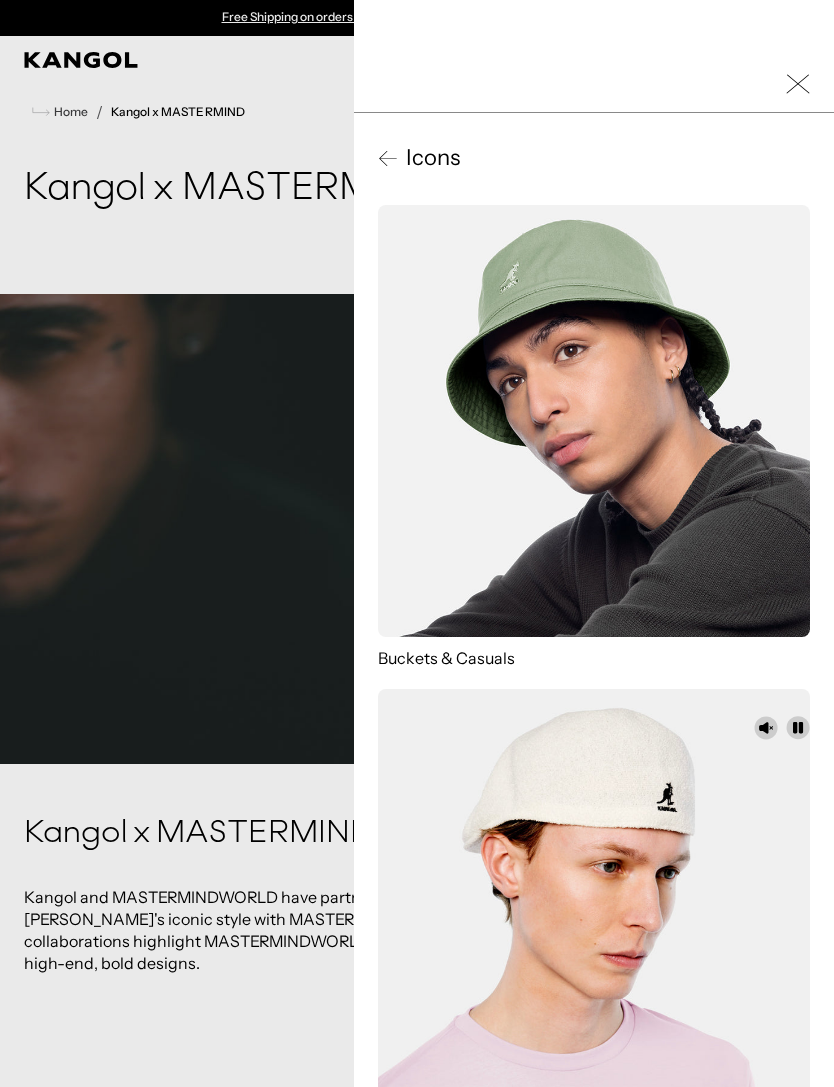 click 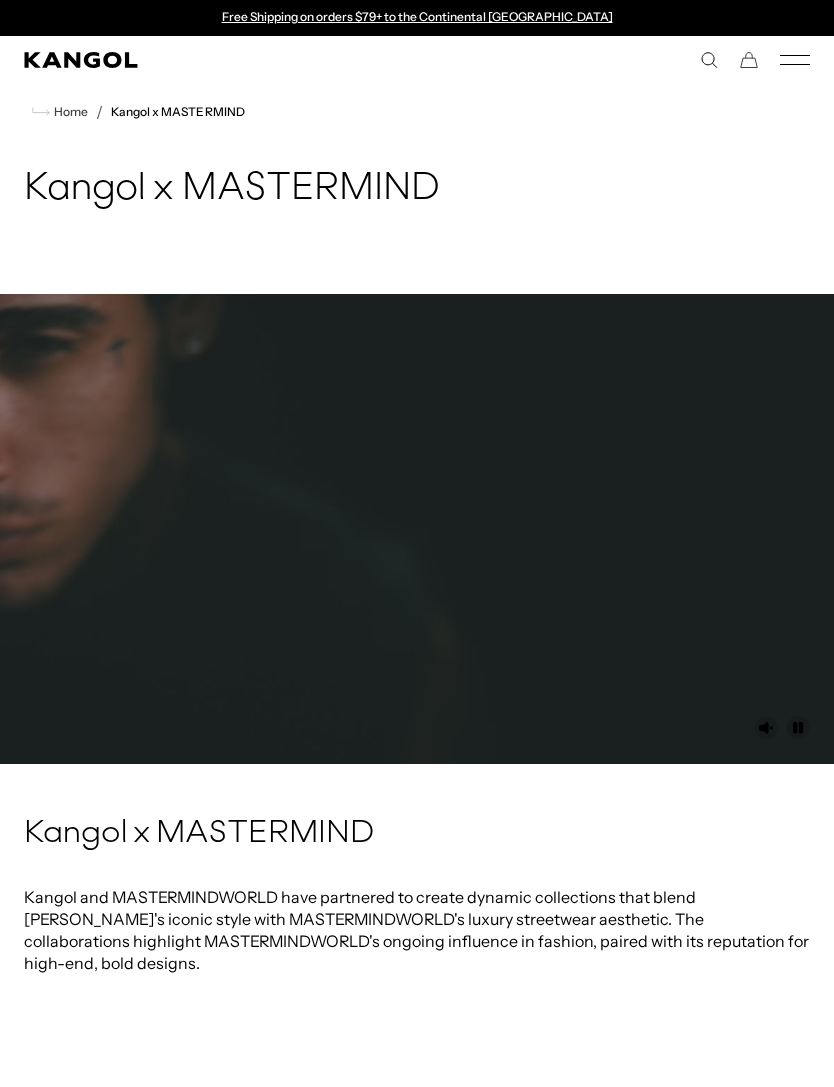 click 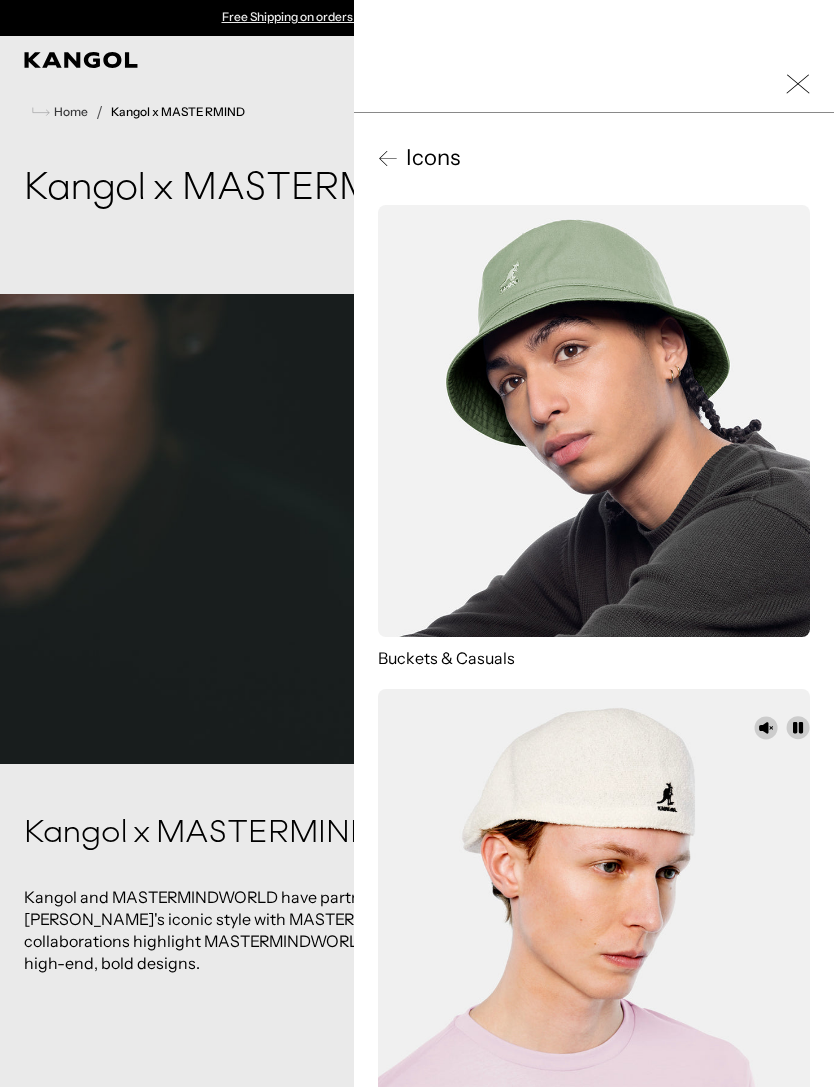 click on "Icons" at bounding box center (429, 158) 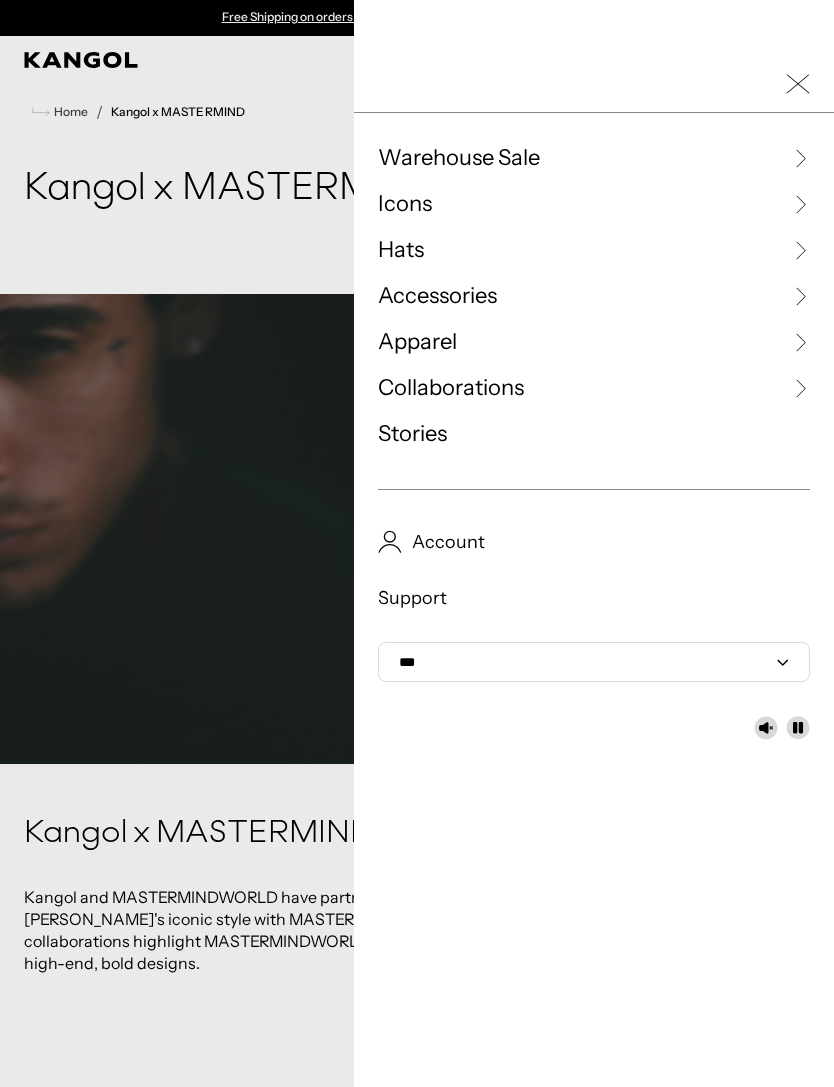 click 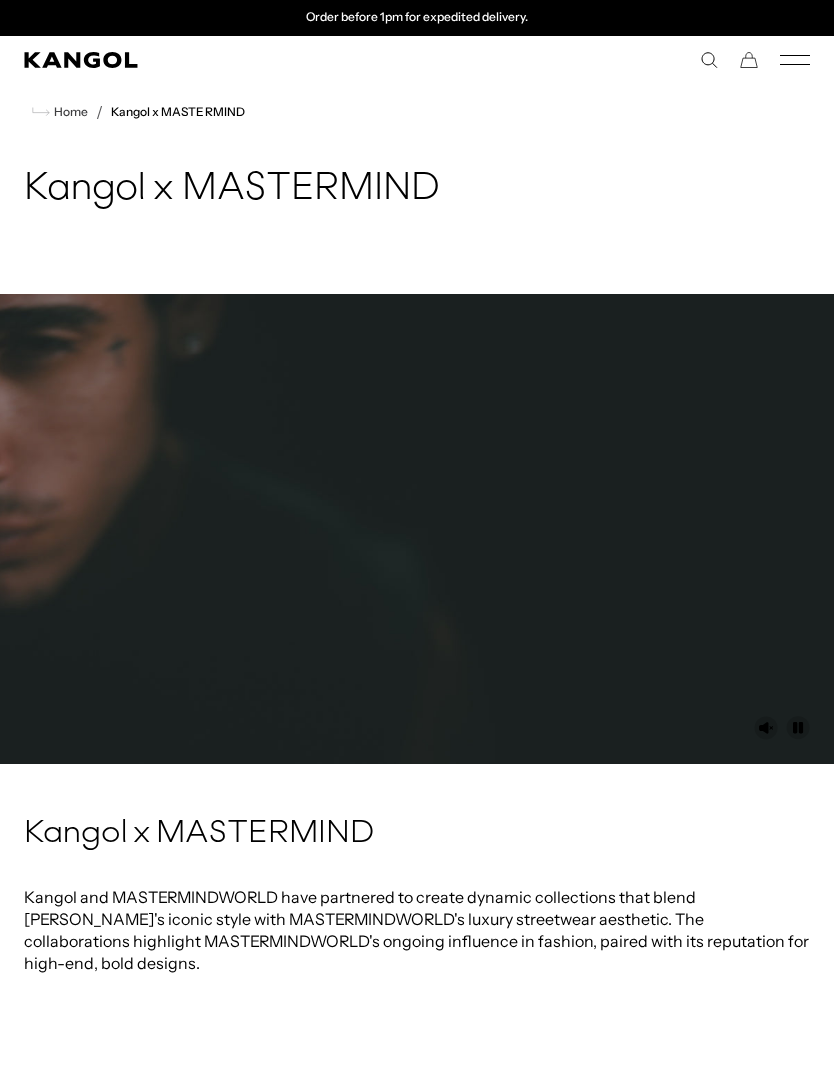 click on "Warehouse Sale
Warehouse Sale
Limited Time: Select Spring Styles on Sale
All Sale Hats
All Sale Accessories
Icons
Icons" at bounding box center [417, 60] 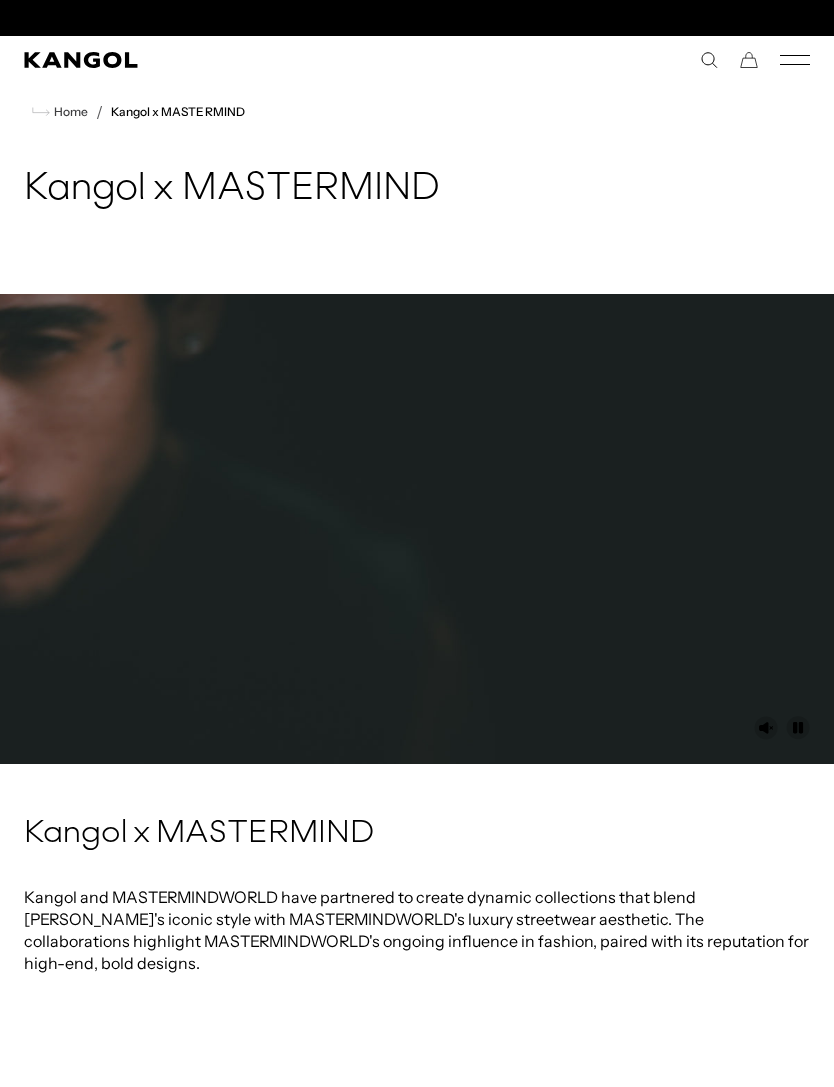 scroll, scrollTop: 0, scrollLeft: 0, axis: both 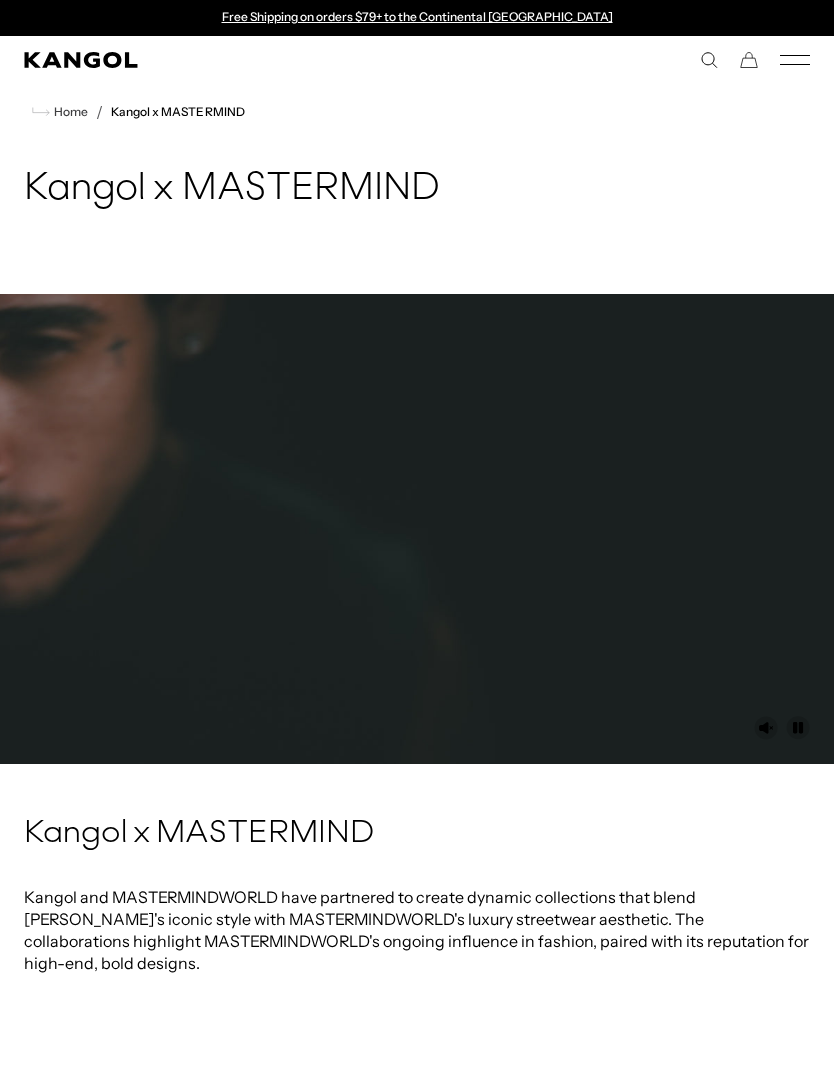 click 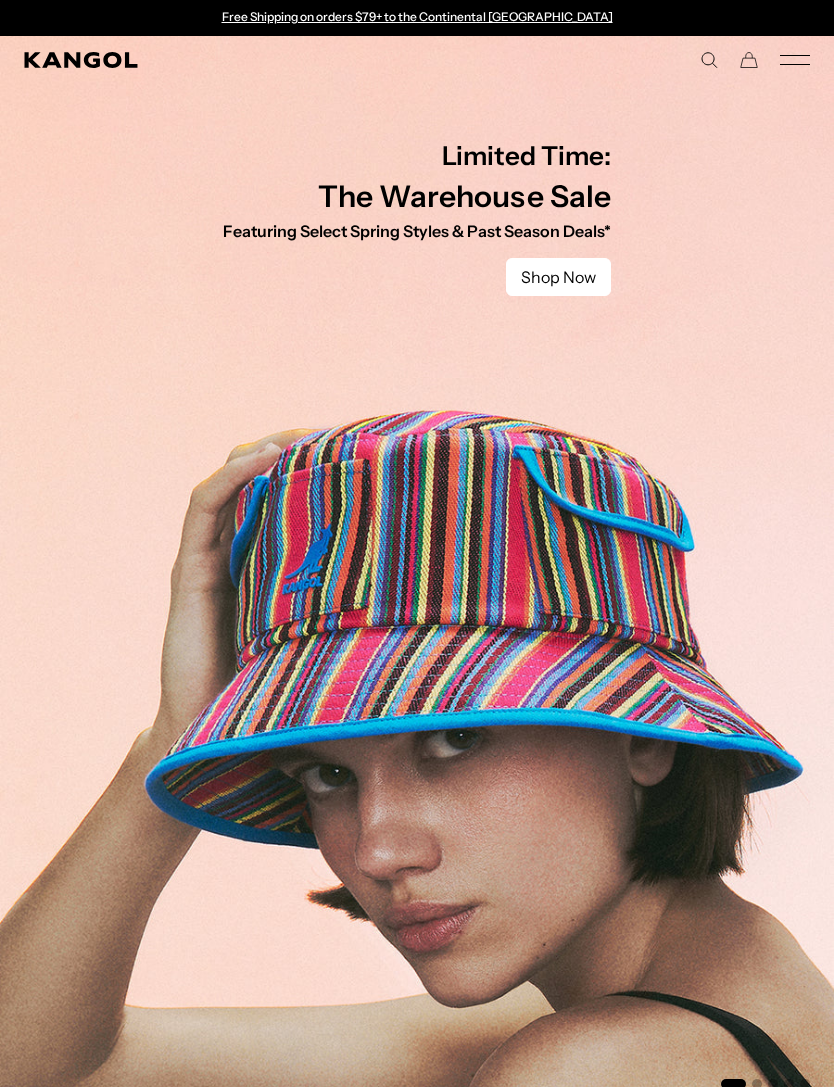 scroll, scrollTop: 0, scrollLeft: 0, axis: both 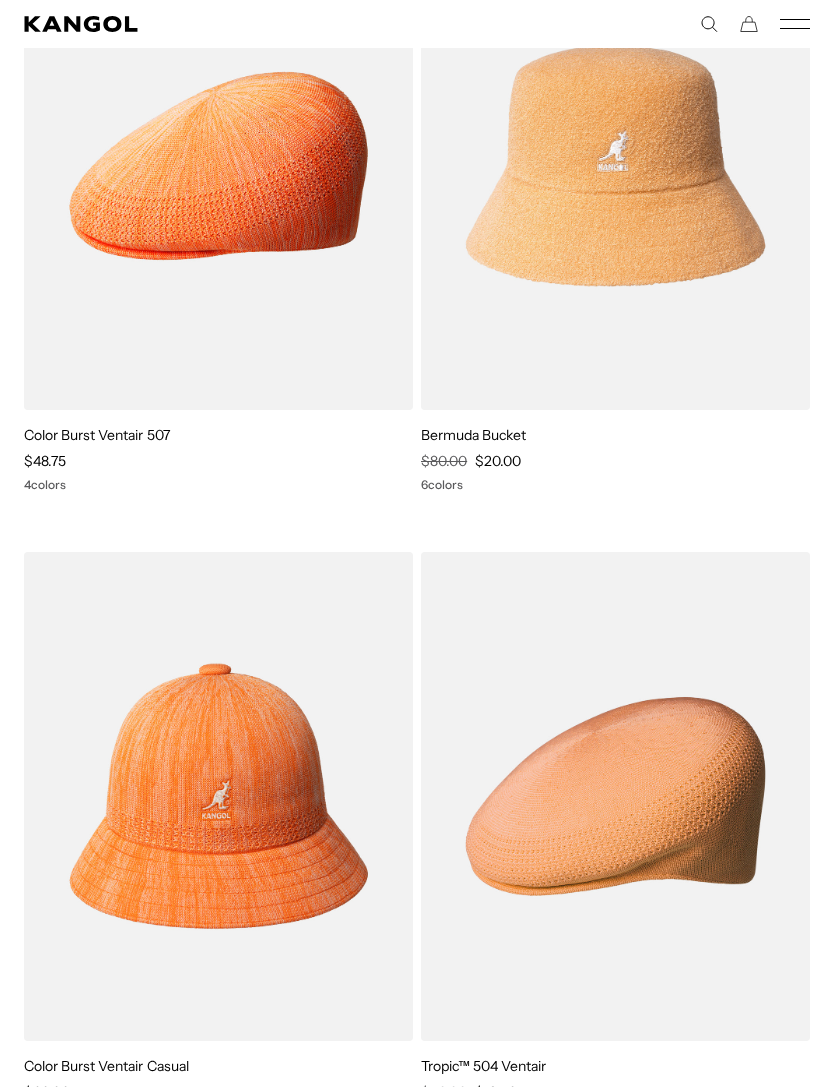 click at bounding box center [0, 0] 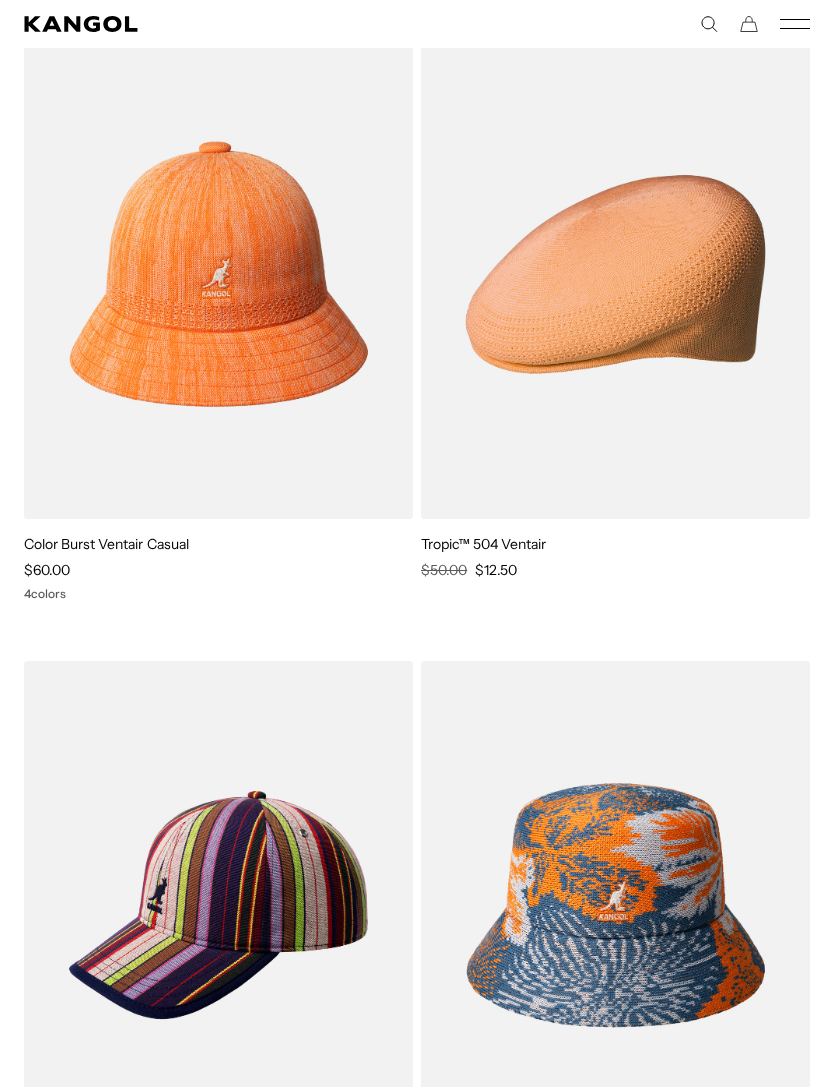 scroll, scrollTop: 6002, scrollLeft: 0, axis: vertical 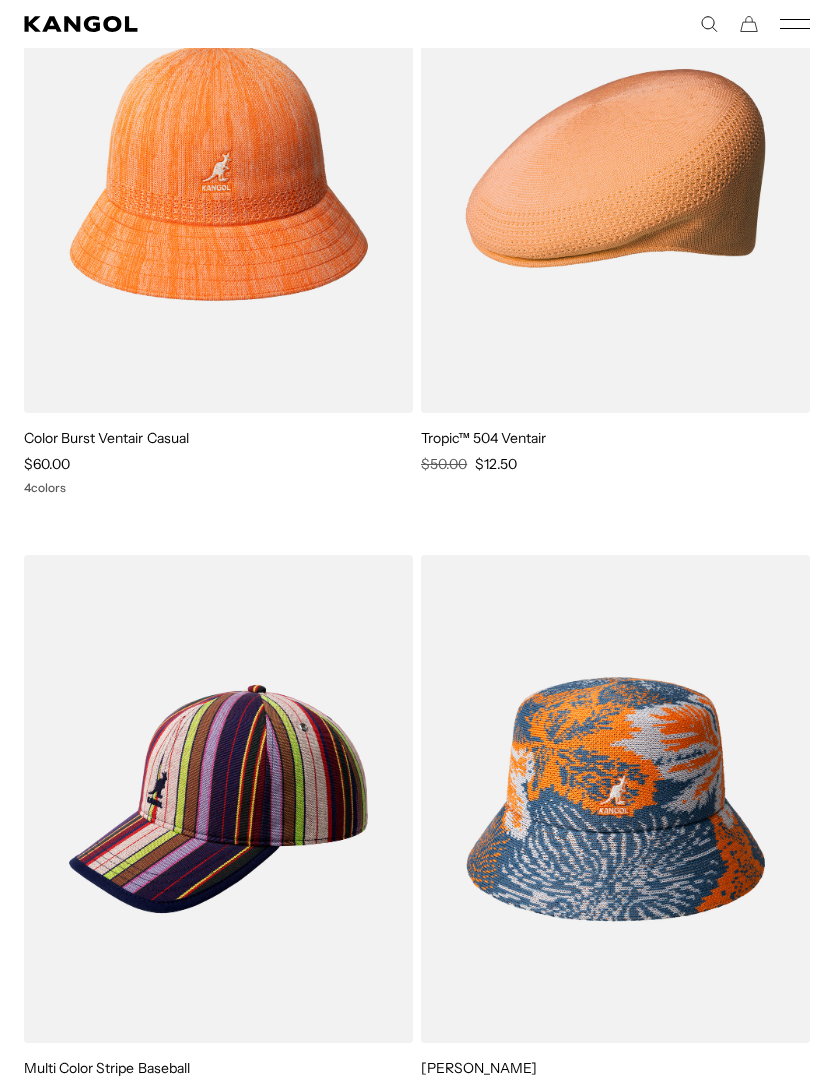click on "Color Burst Ventair Casual" at bounding box center [218, 438] 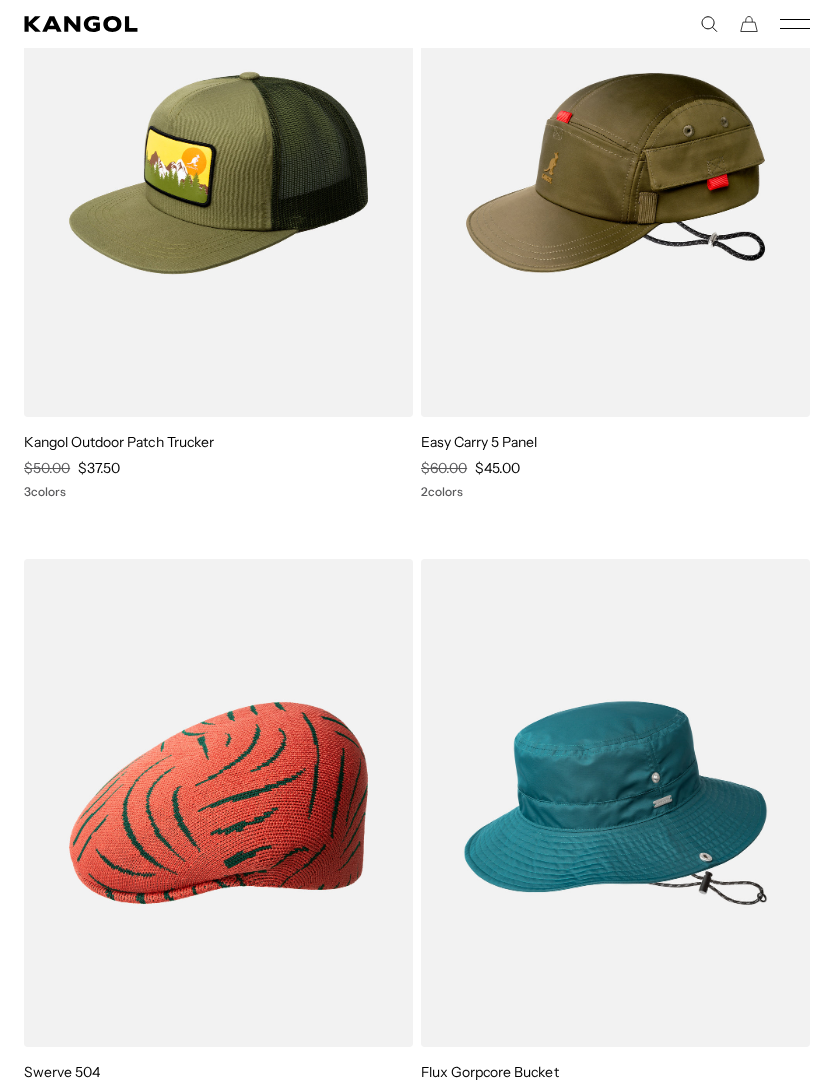 scroll, scrollTop: 0, scrollLeft: 0, axis: both 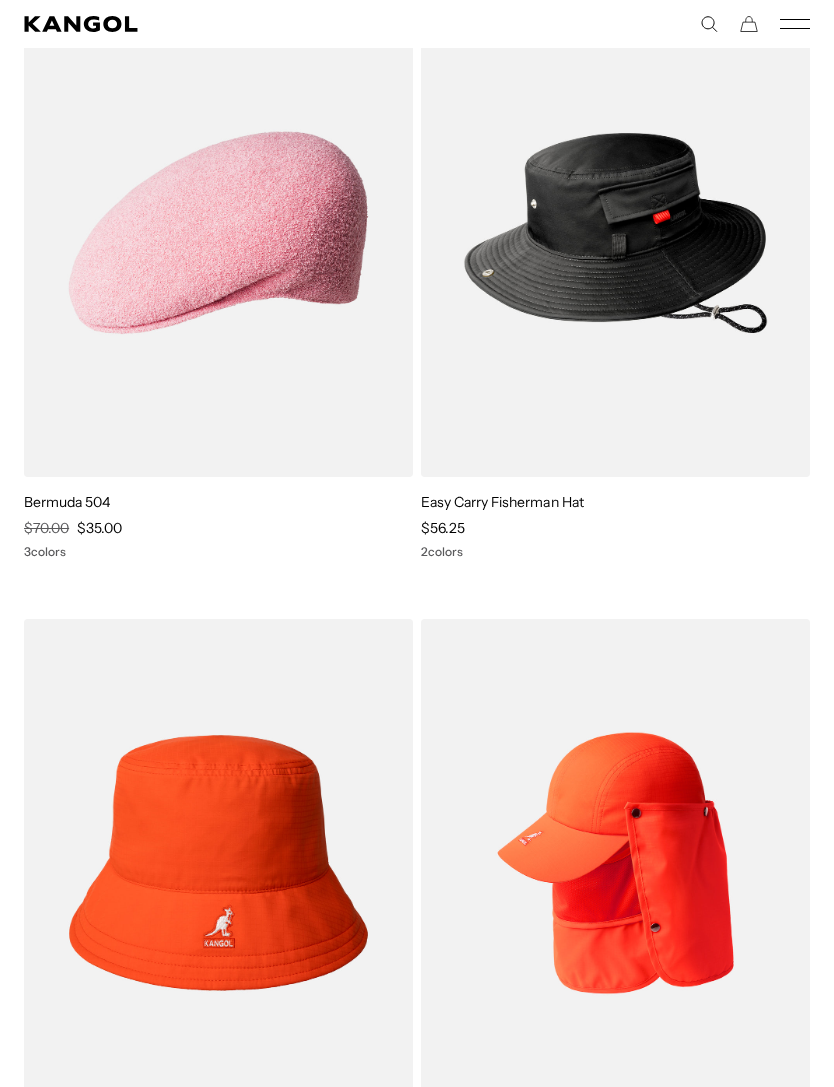 click at bounding box center [0, 0] 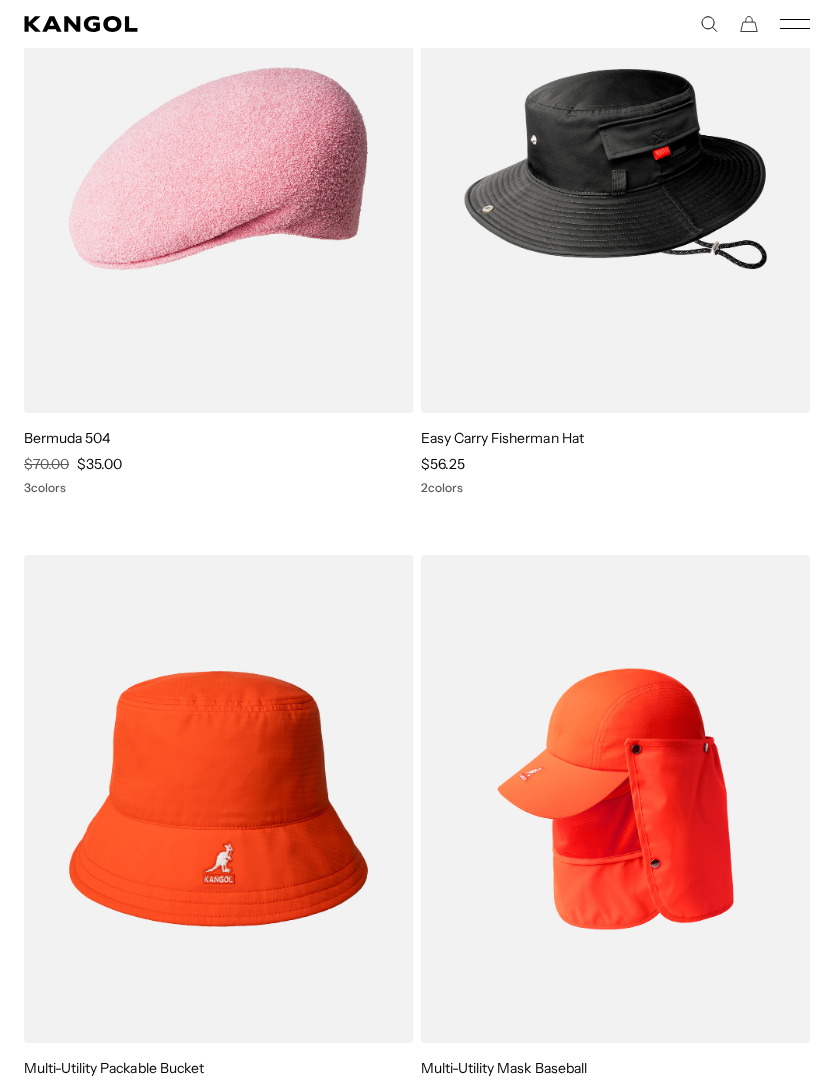 scroll, scrollTop: 0, scrollLeft: 412, axis: horizontal 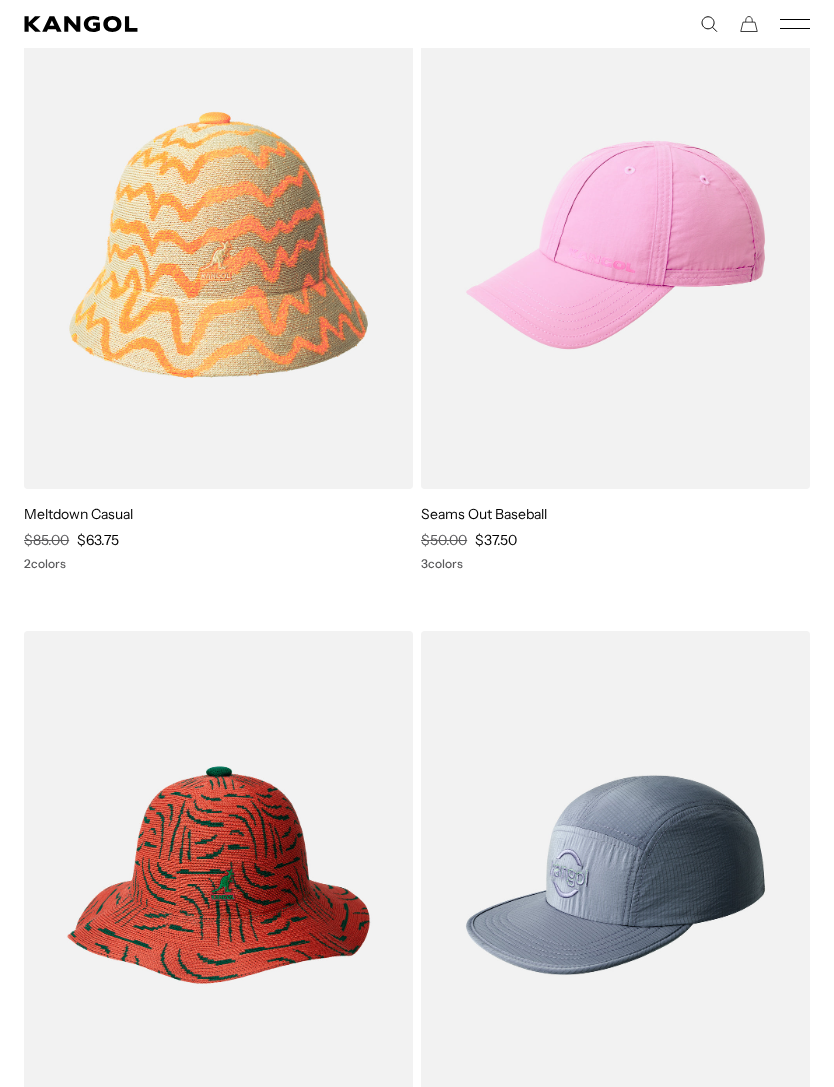 click on "Regular Price $85.00 Sale Price $63.75" at bounding box center [218, 540] 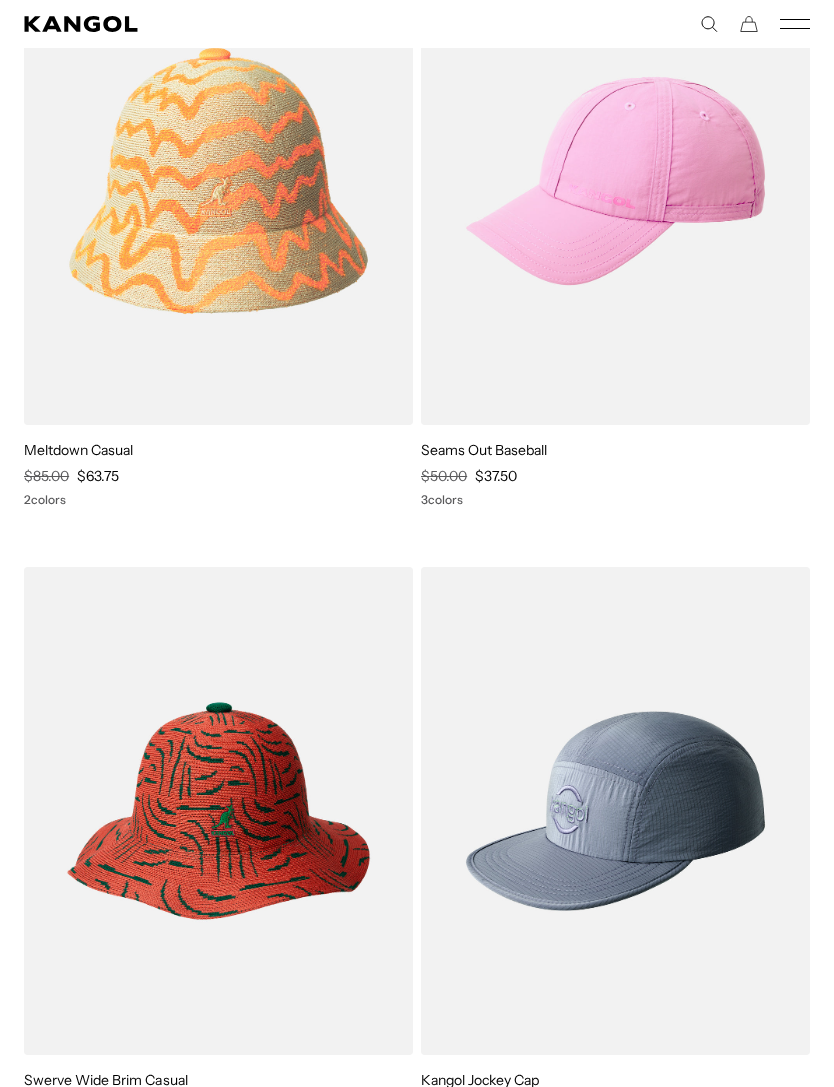 scroll, scrollTop: 0, scrollLeft: 412, axis: horizontal 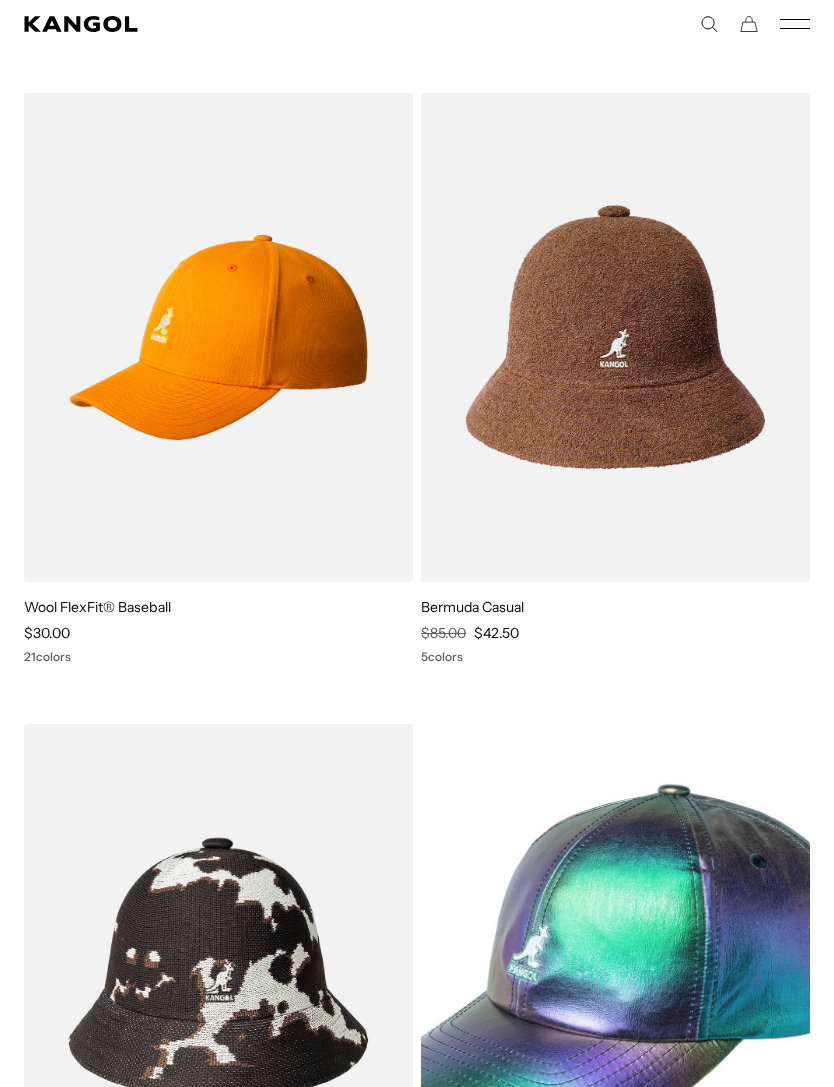 click on "Wool FlexFit® Baseball" at bounding box center (97, 607) 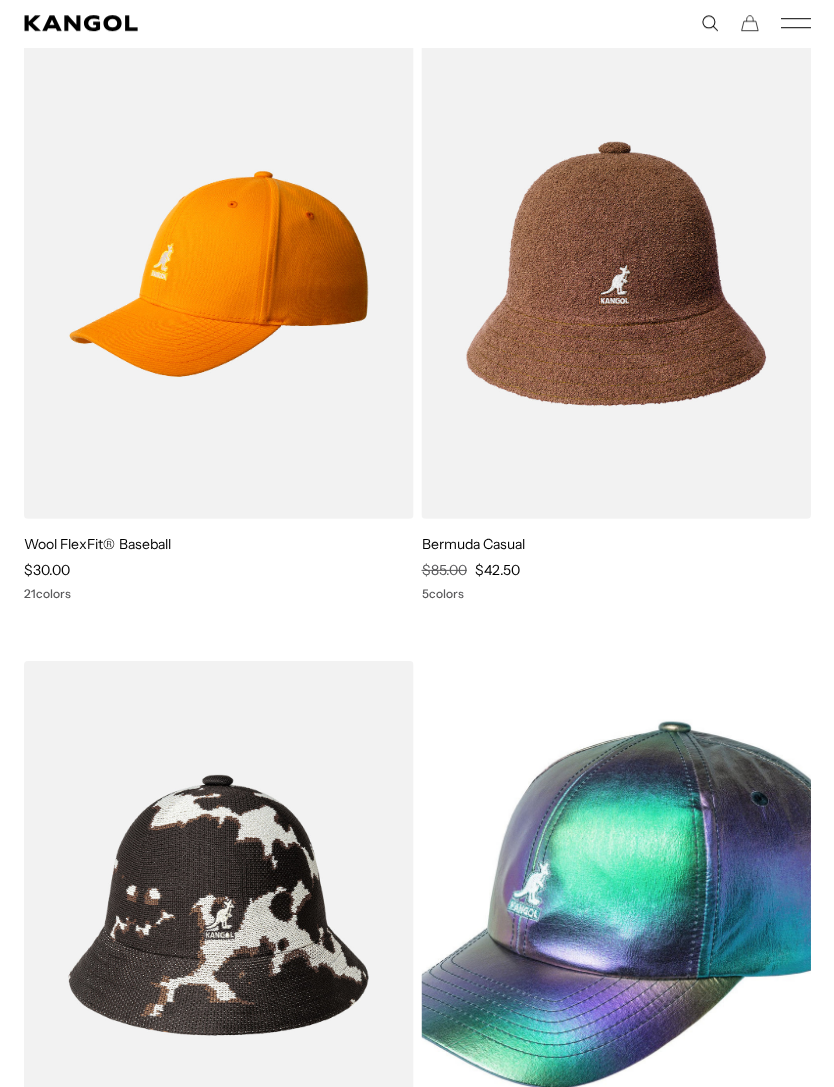 scroll, scrollTop: 0, scrollLeft: 412, axis: horizontal 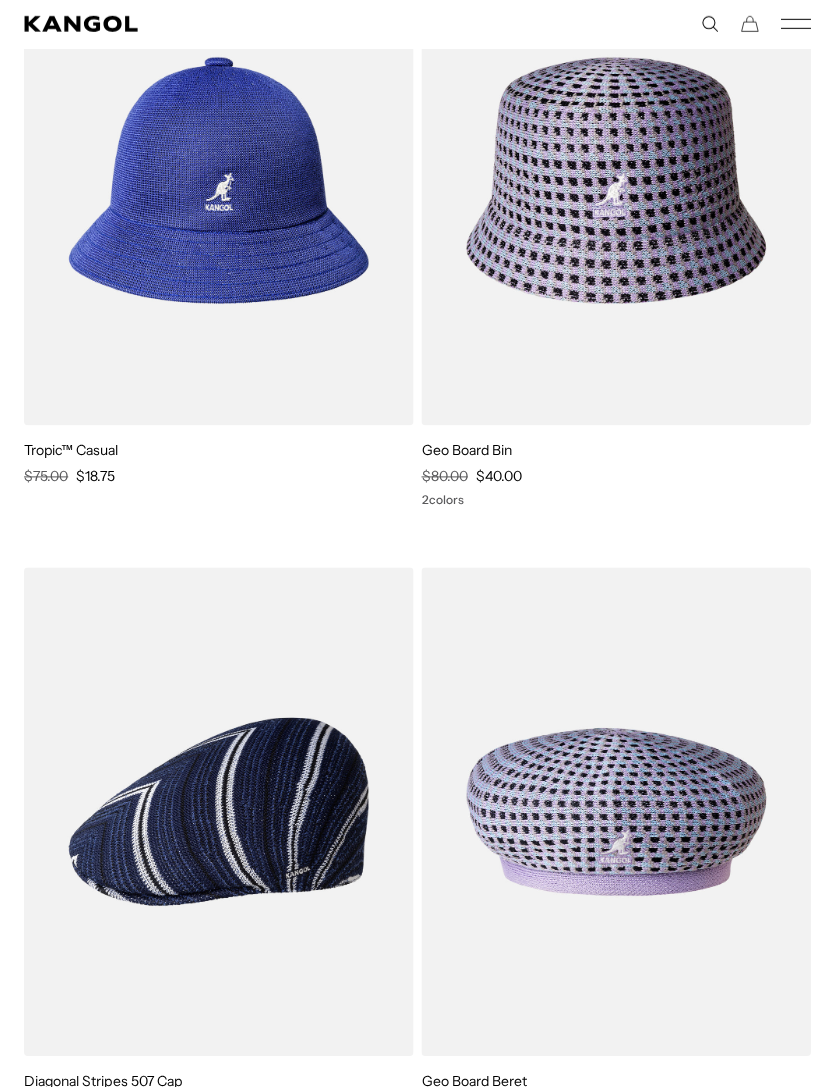 click on "Tropic™ Casual" at bounding box center [71, 450] 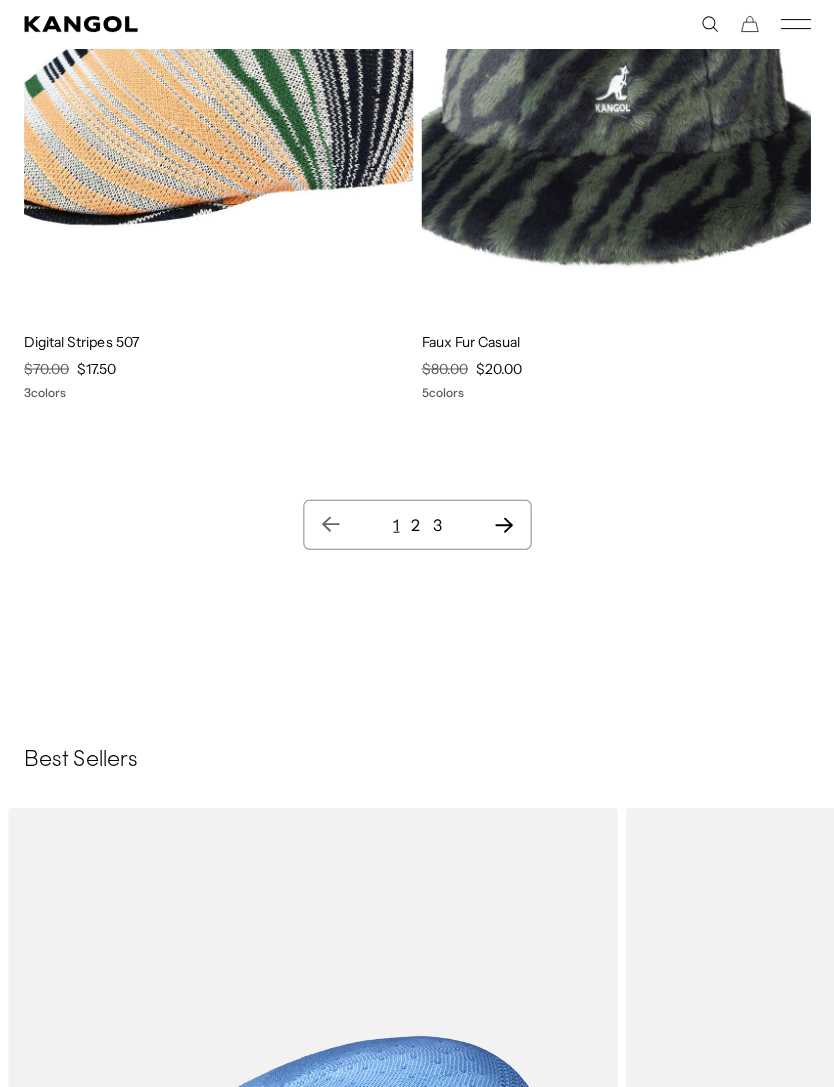 click 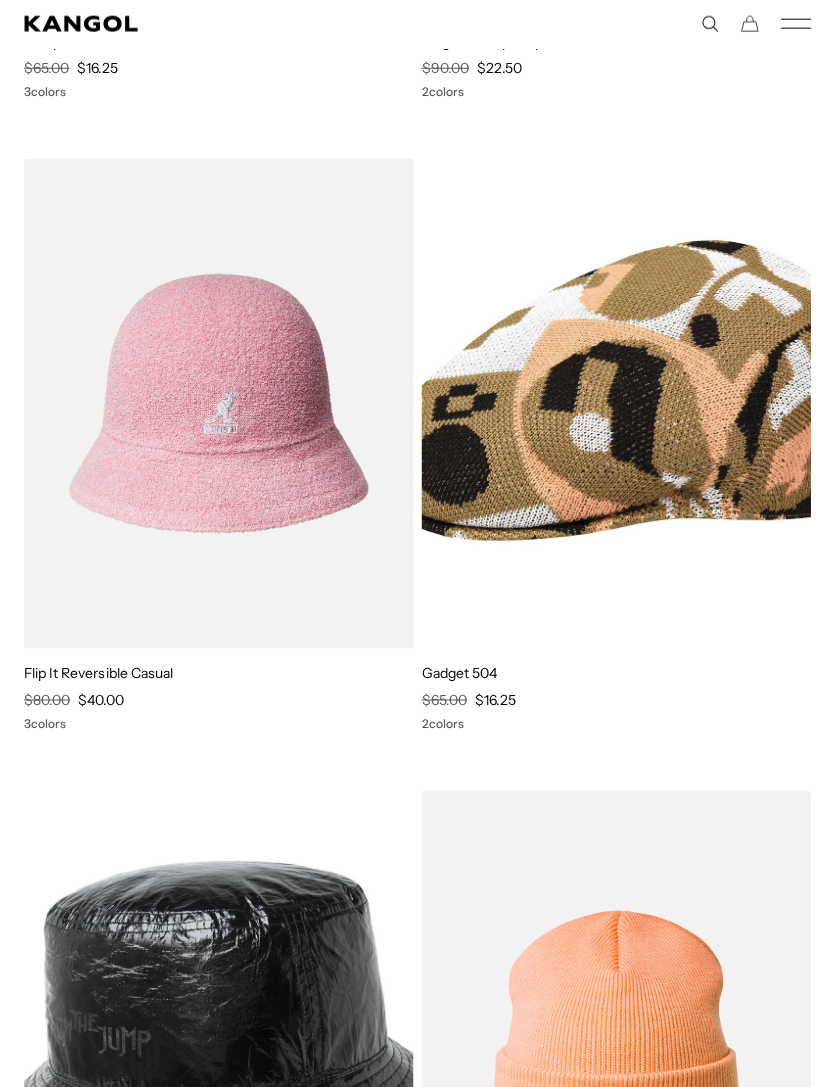 click at bounding box center [0, 0] 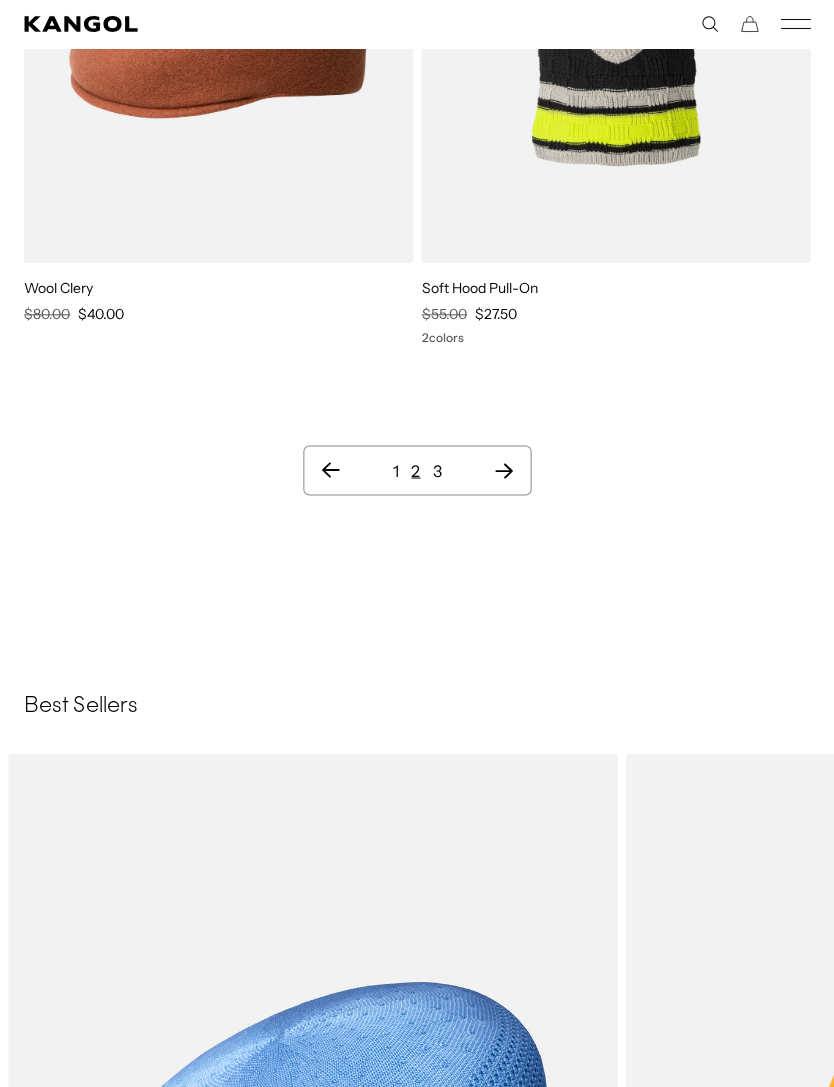 click 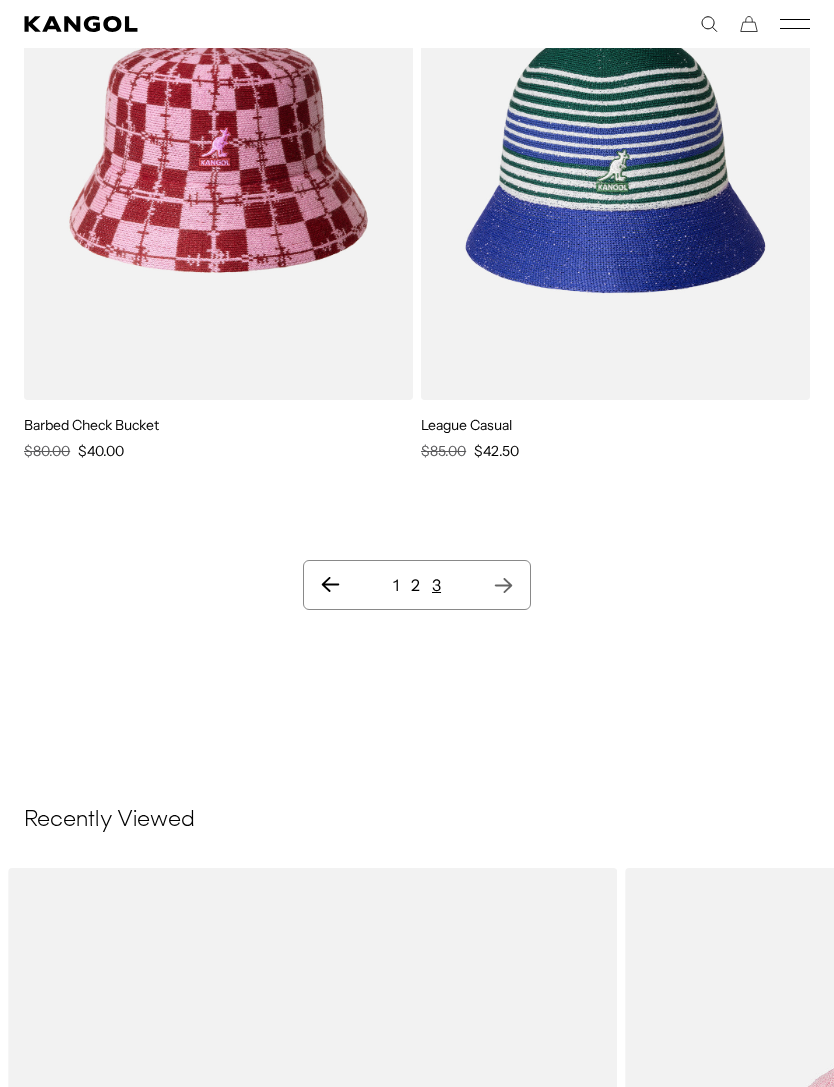 click on "1 2 3" at bounding box center [417, 586] 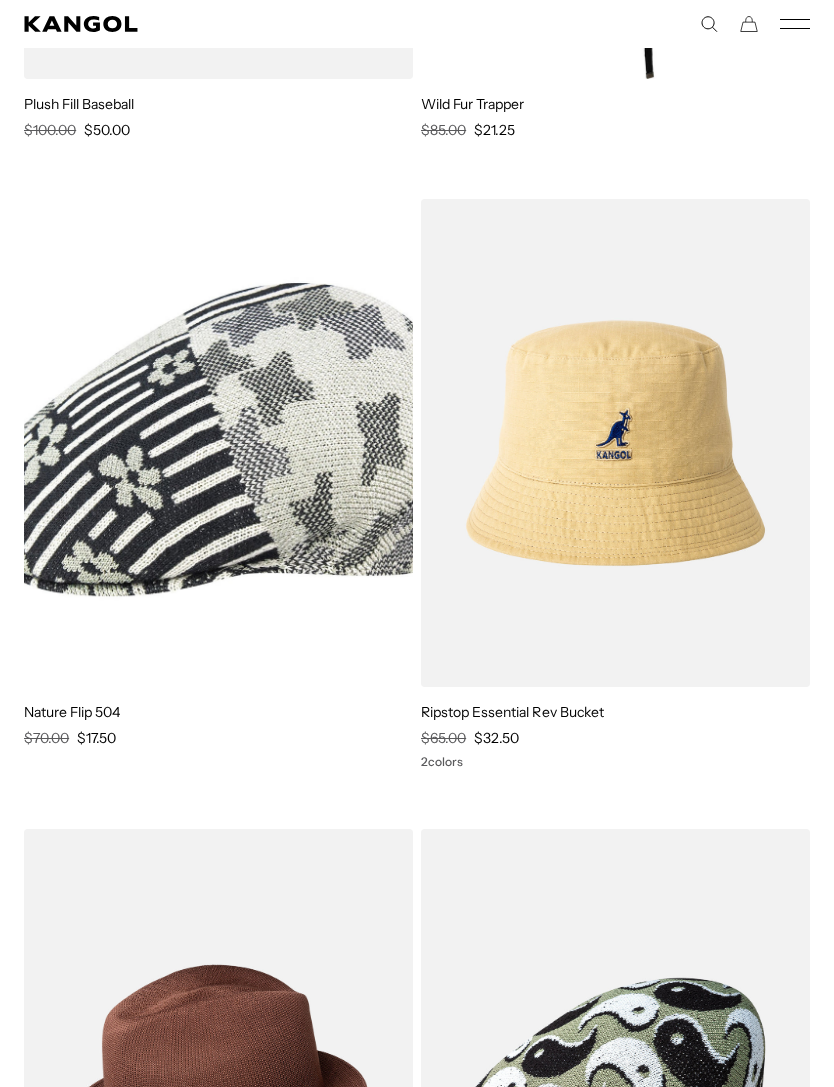 click 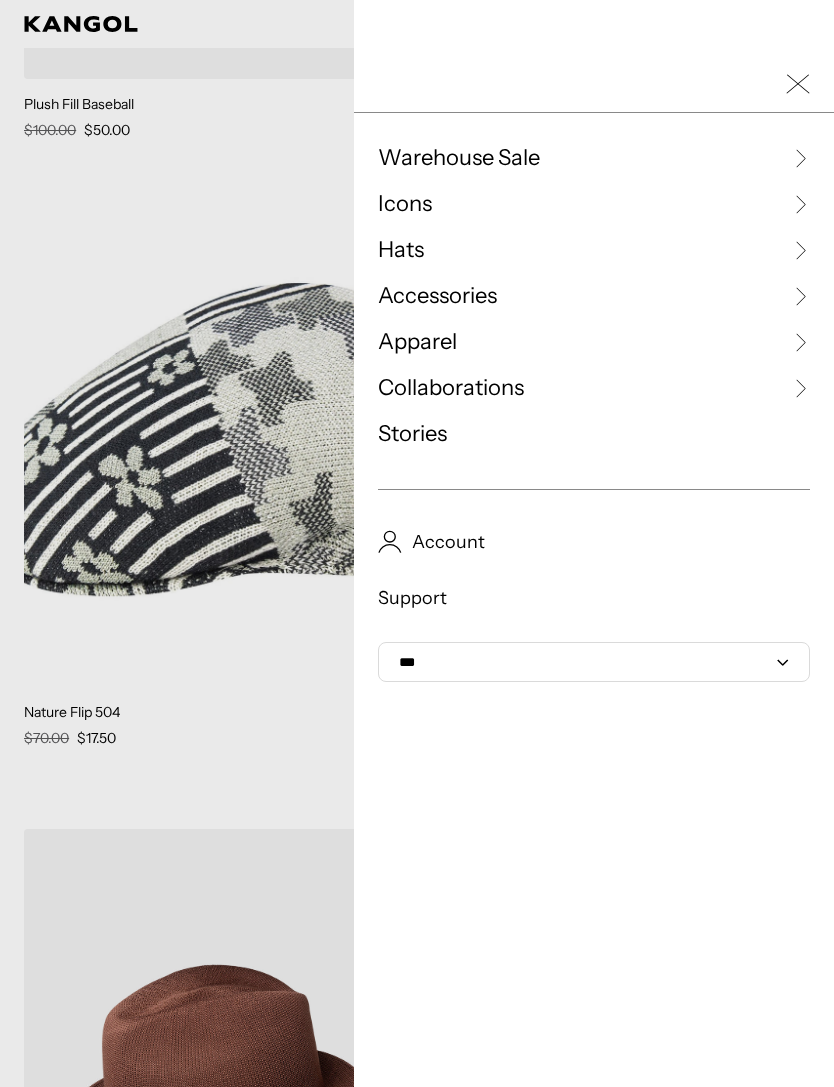 click on "Hats" at bounding box center (594, 250) 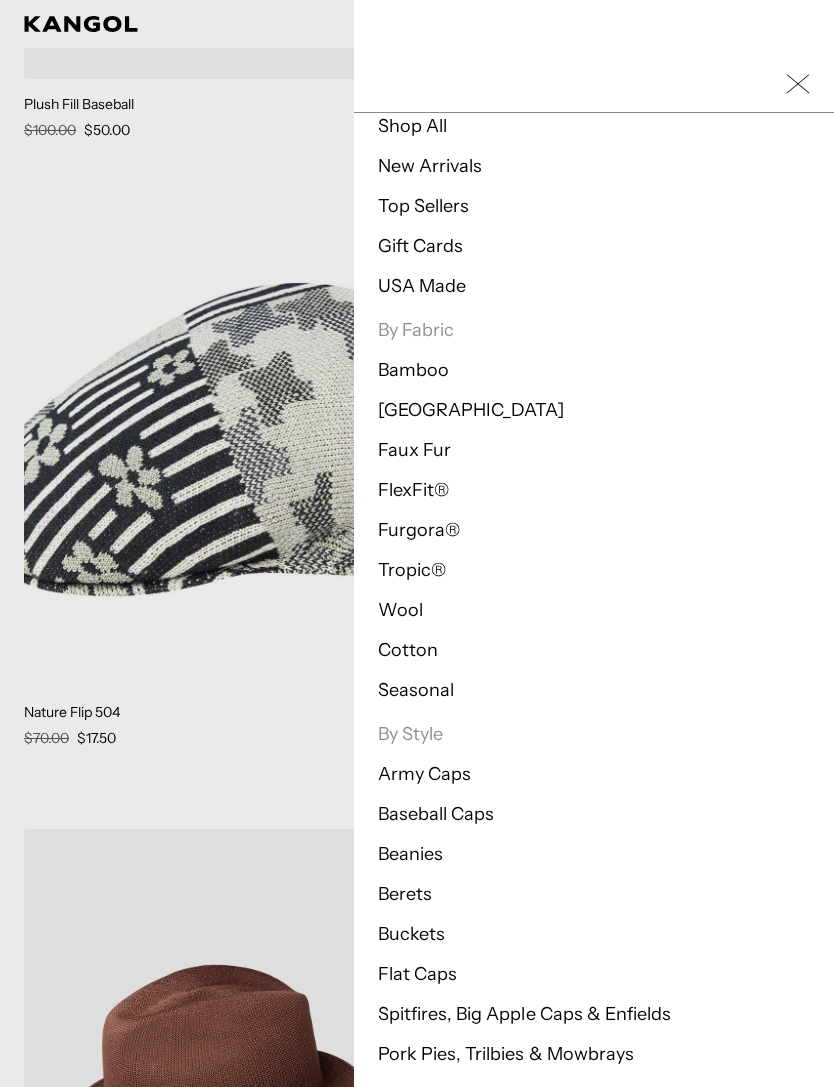 click on "[GEOGRAPHIC_DATA]" at bounding box center [471, 410] 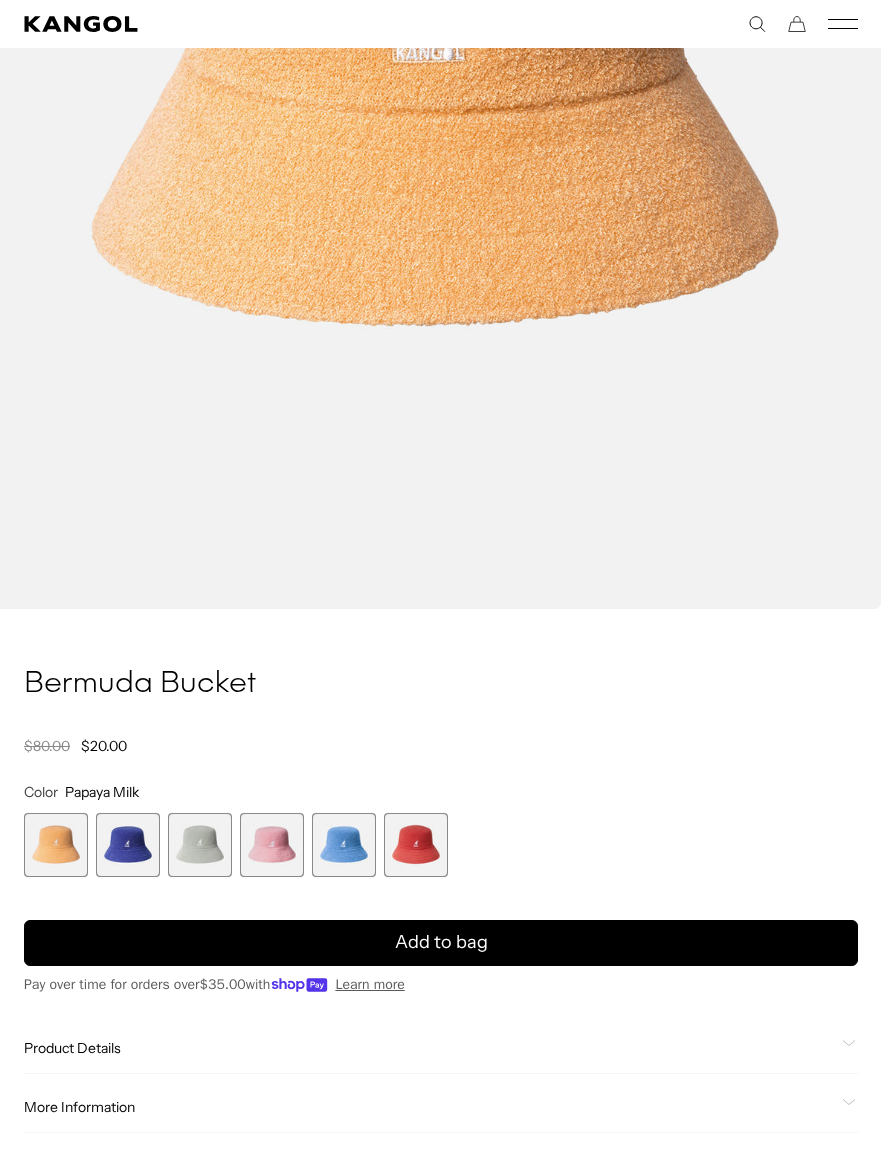 scroll, scrollTop: 0, scrollLeft: 0, axis: both 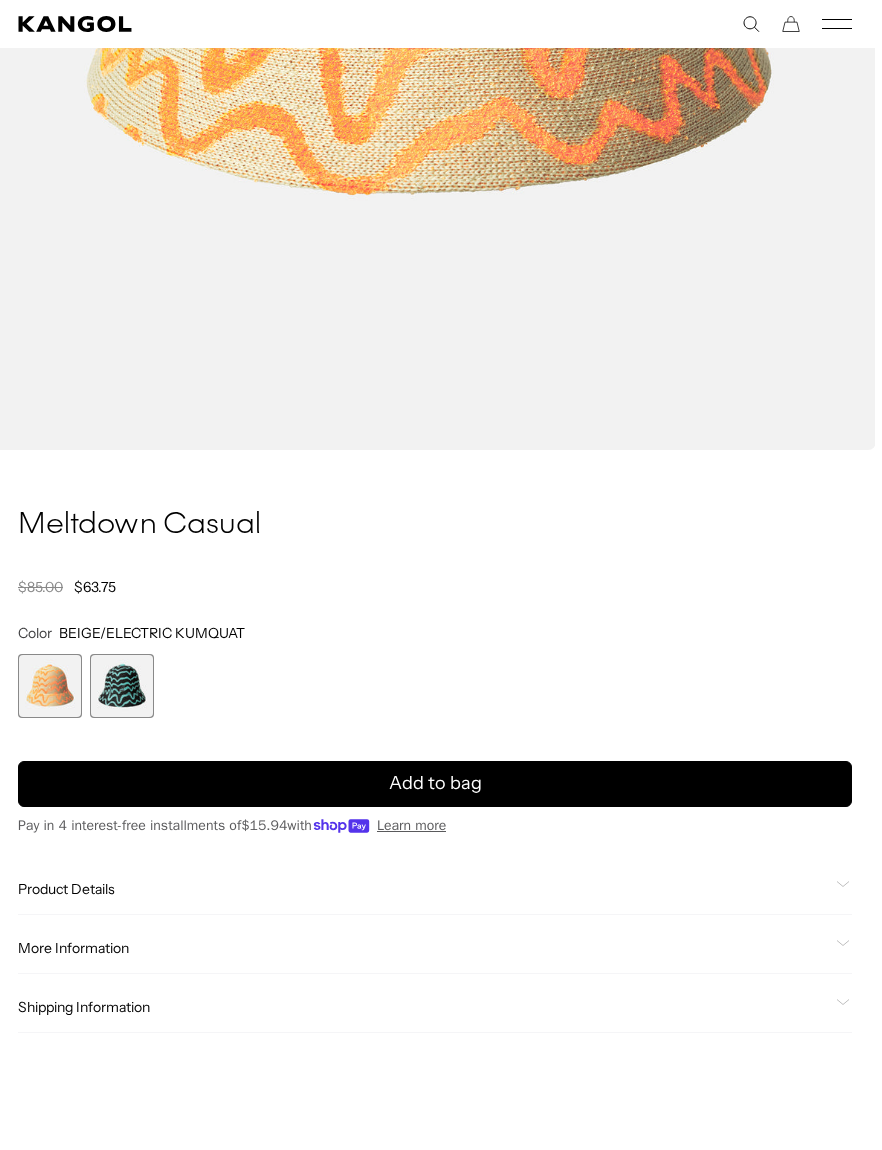 click at bounding box center (122, 686) 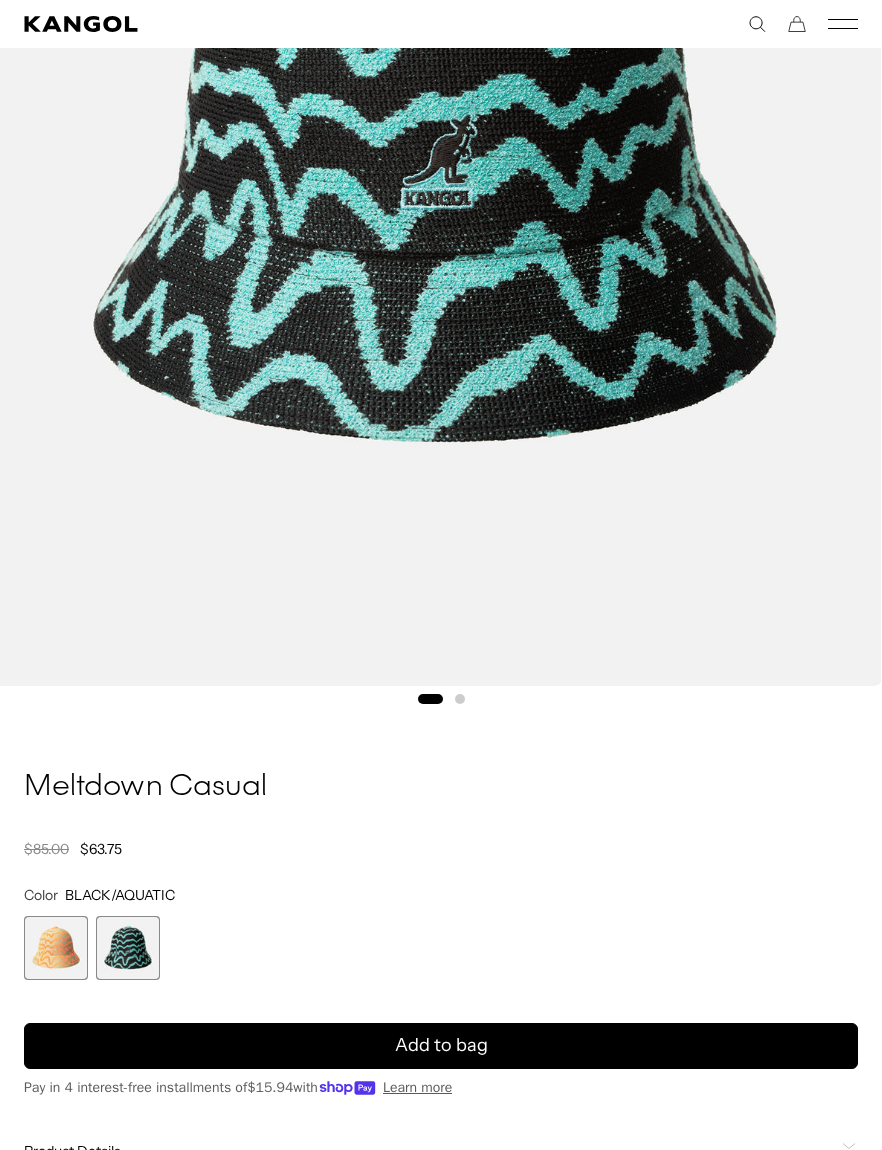 scroll, scrollTop: 497, scrollLeft: 0, axis: vertical 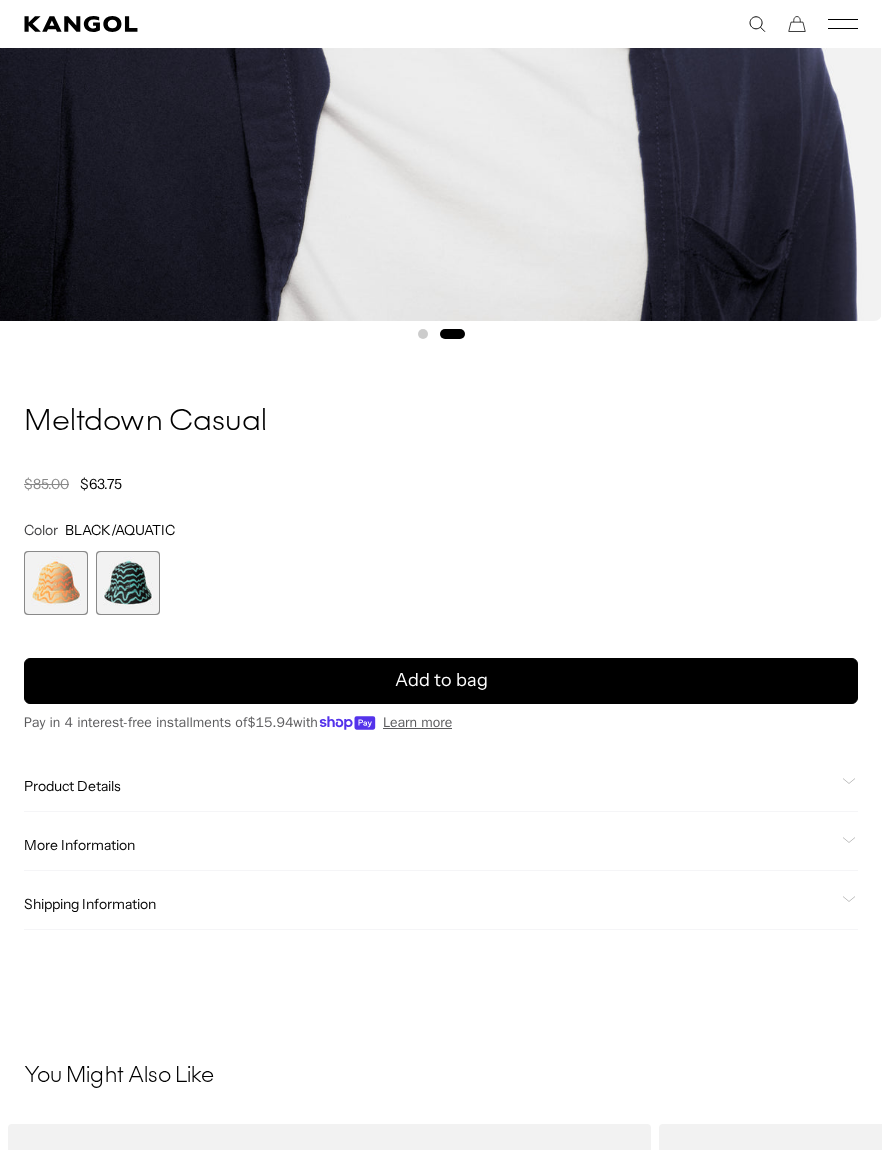 click at bounding box center [56, 583] 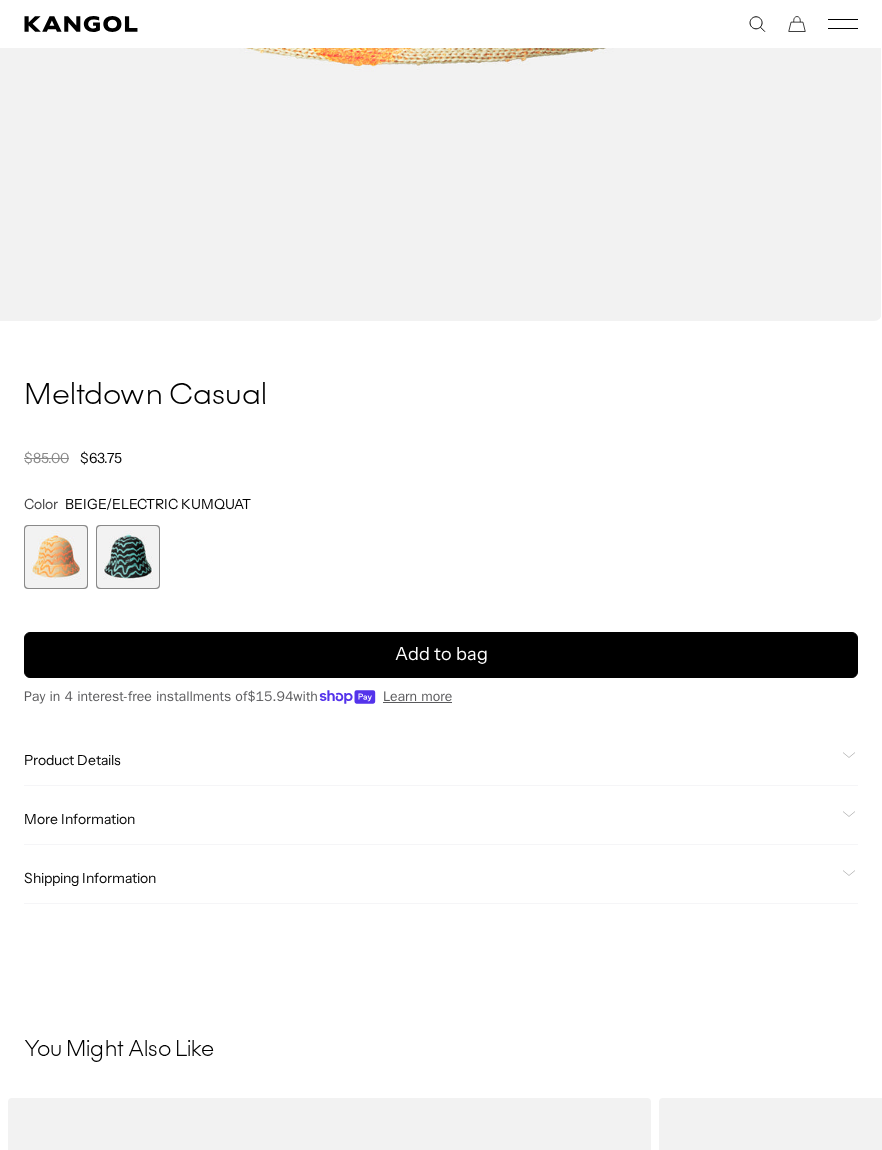 scroll, scrollTop: 0, scrollLeft: 412, axis: horizontal 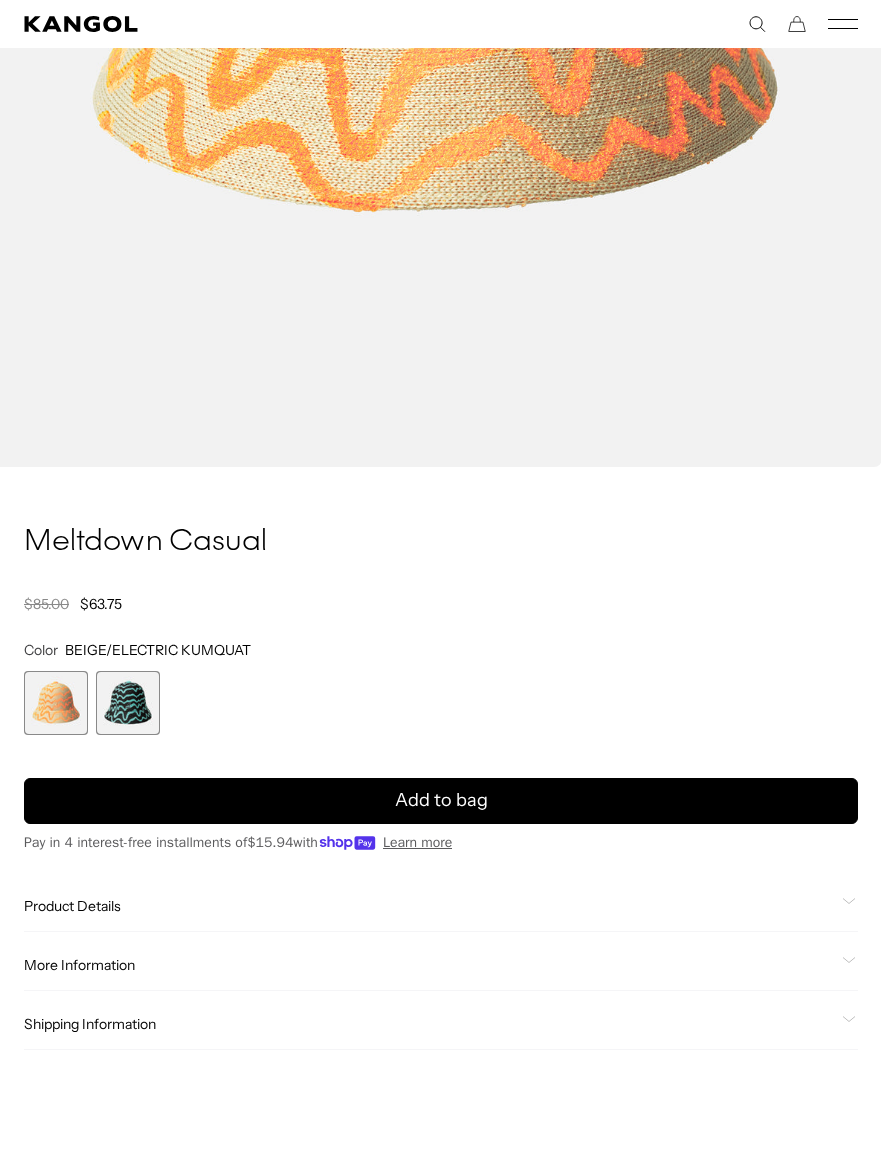 click on "Add to bag" at bounding box center (441, 801) 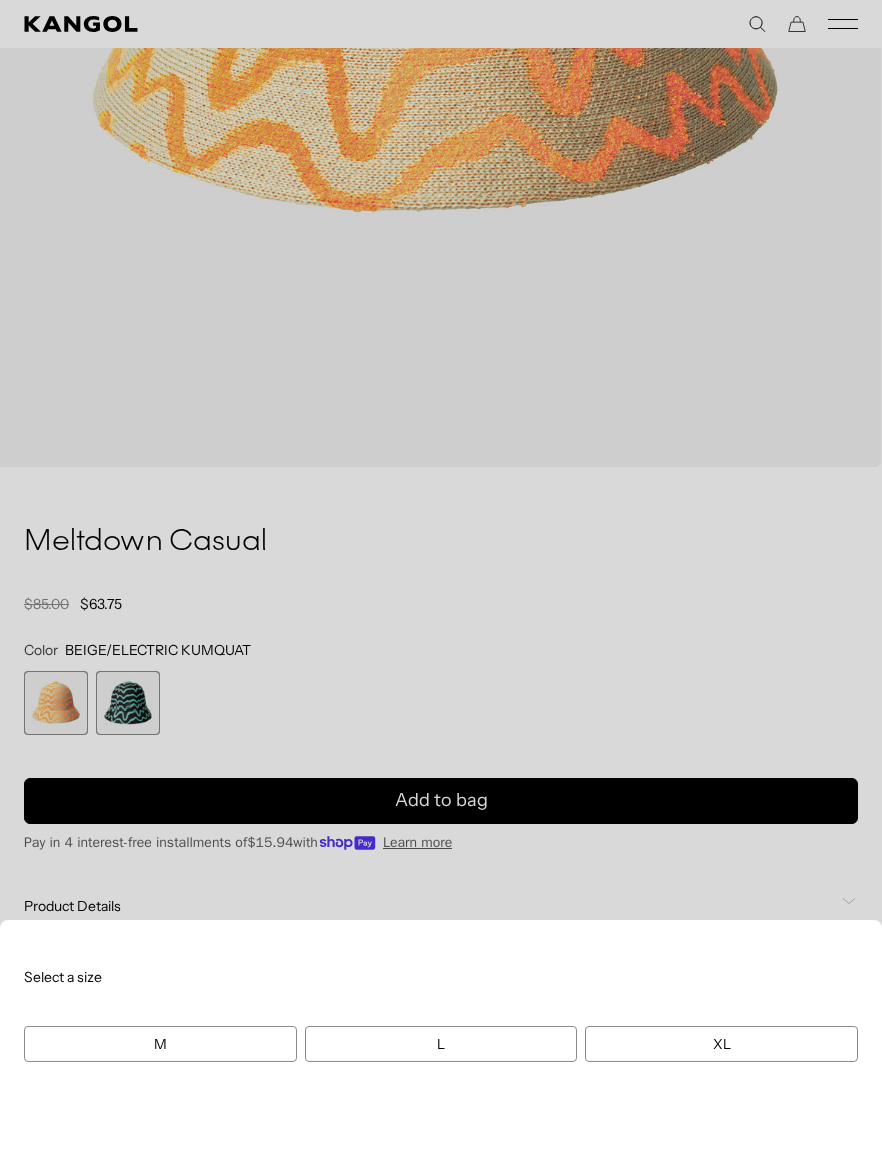 click on "M" at bounding box center [160, 1044] 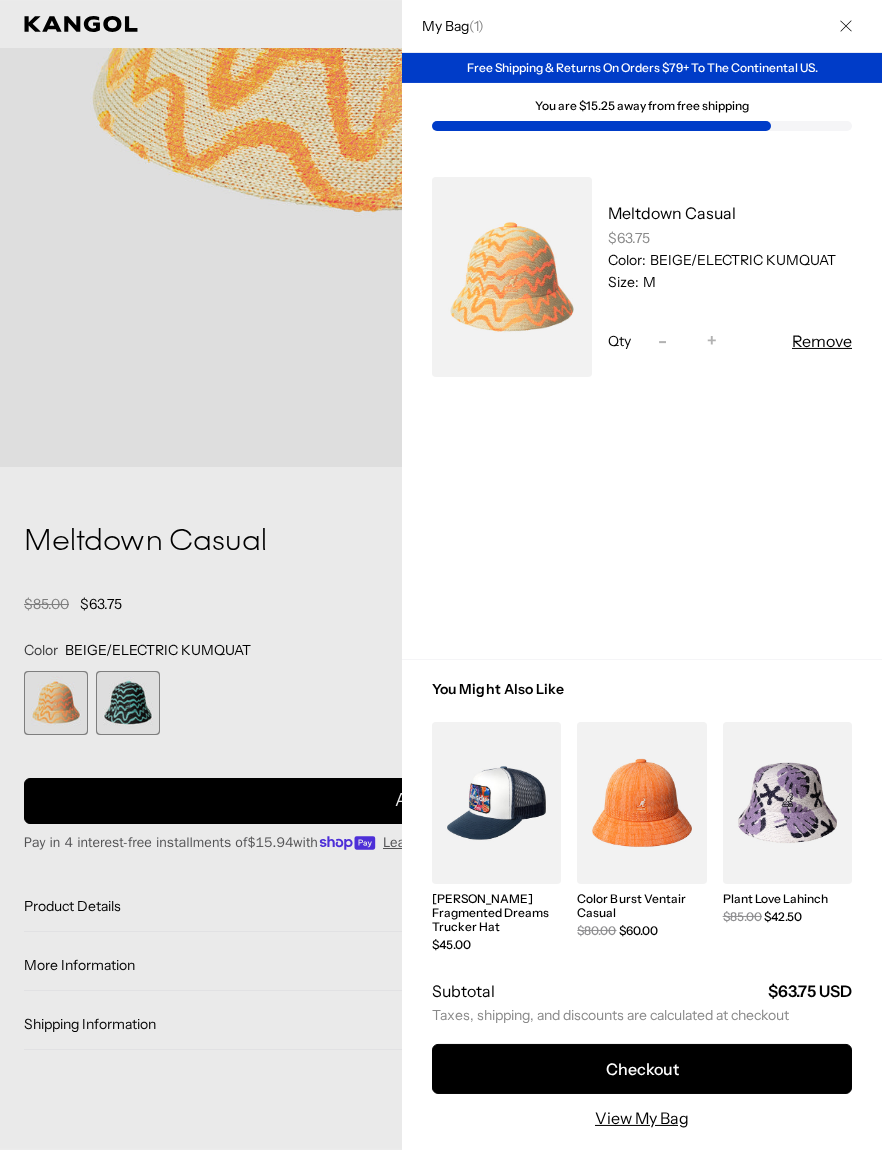 click at bounding box center [441, 575] 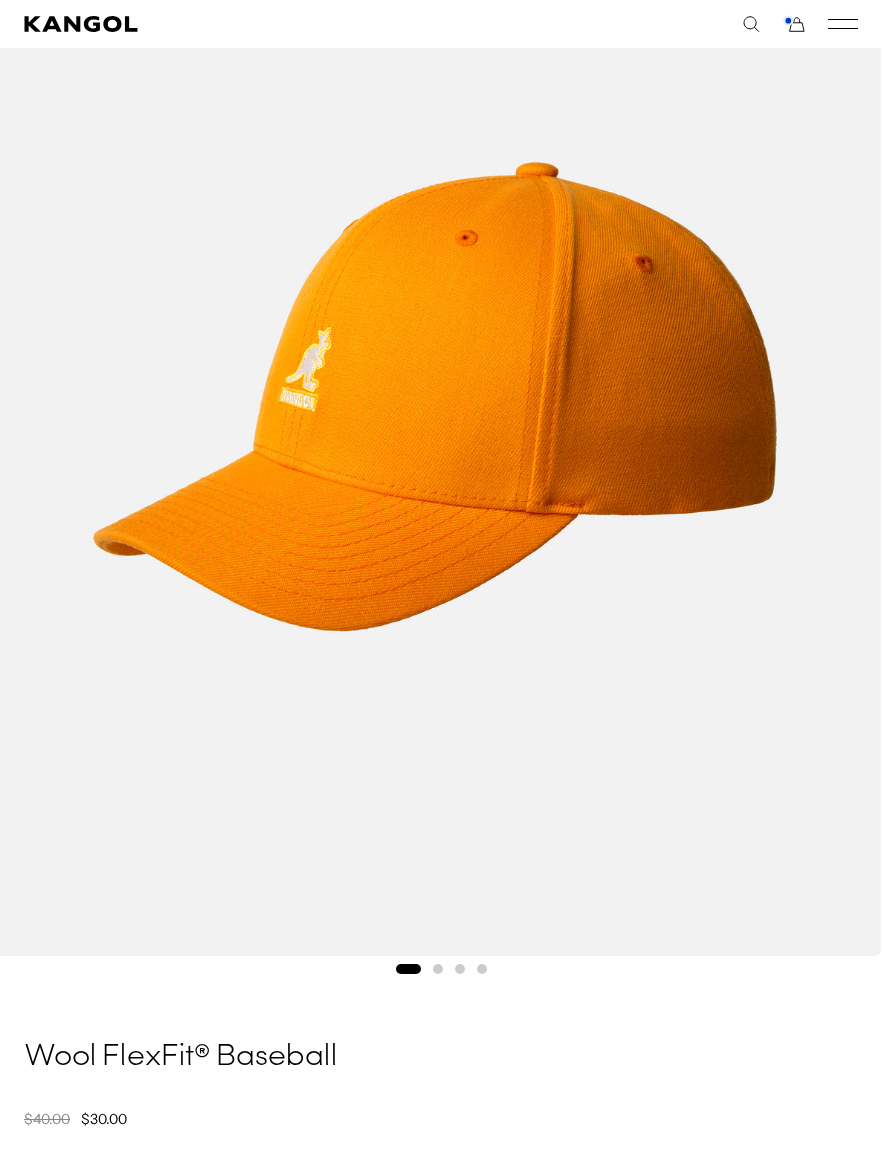 scroll, scrollTop: 336, scrollLeft: 0, axis: vertical 